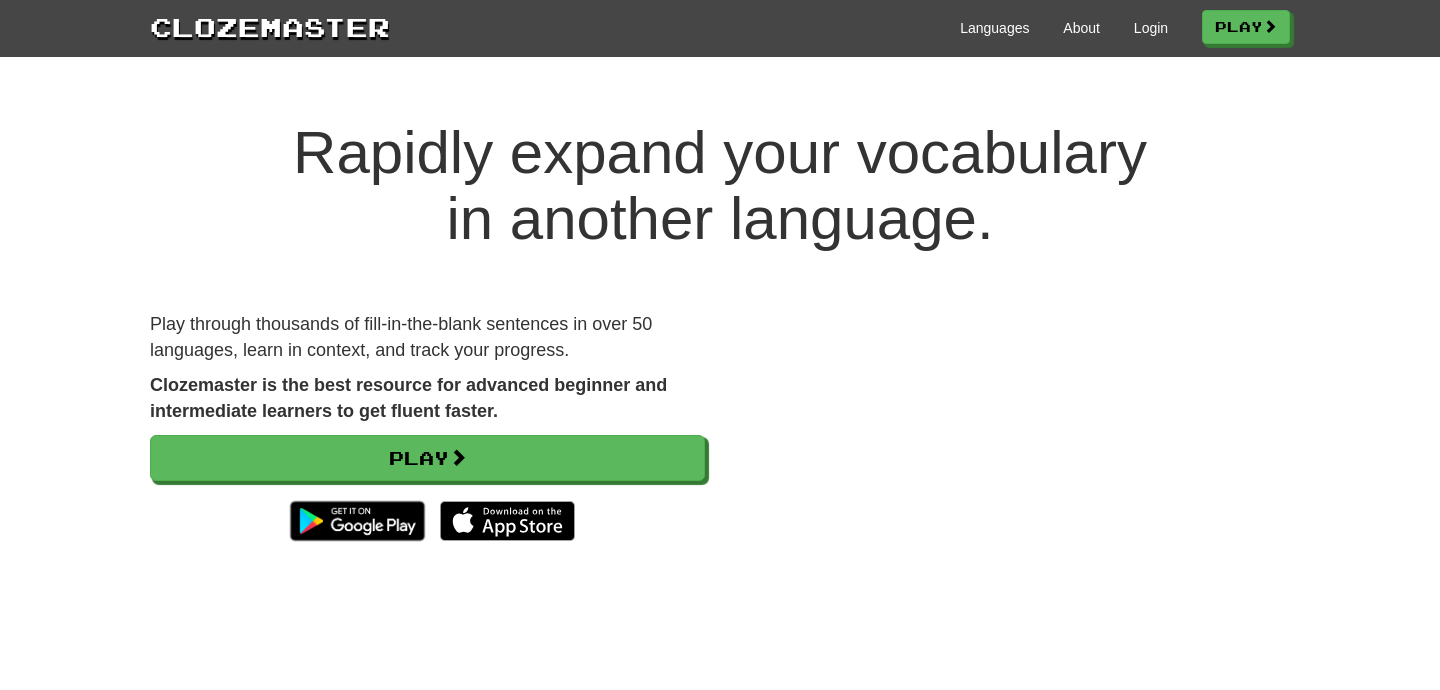 scroll, scrollTop: 0, scrollLeft: 0, axis: both 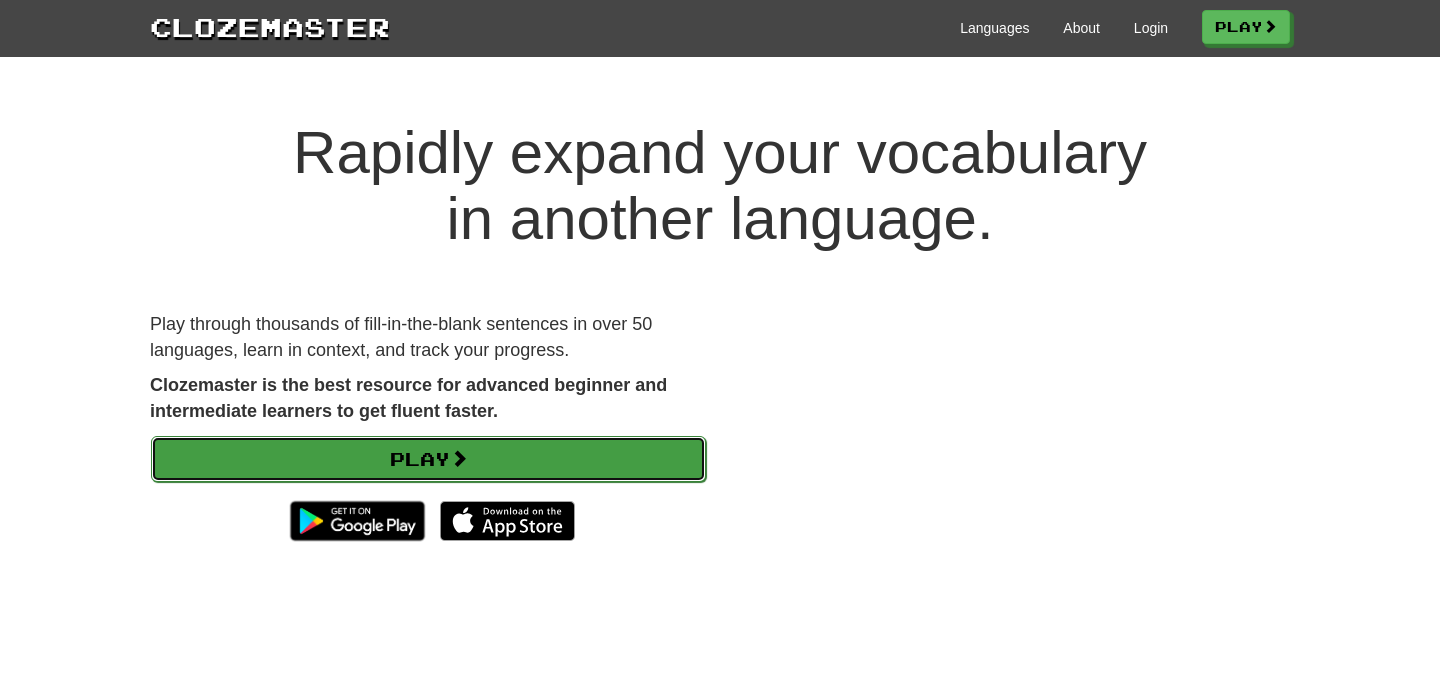 click on "Play" at bounding box center [428, 459] 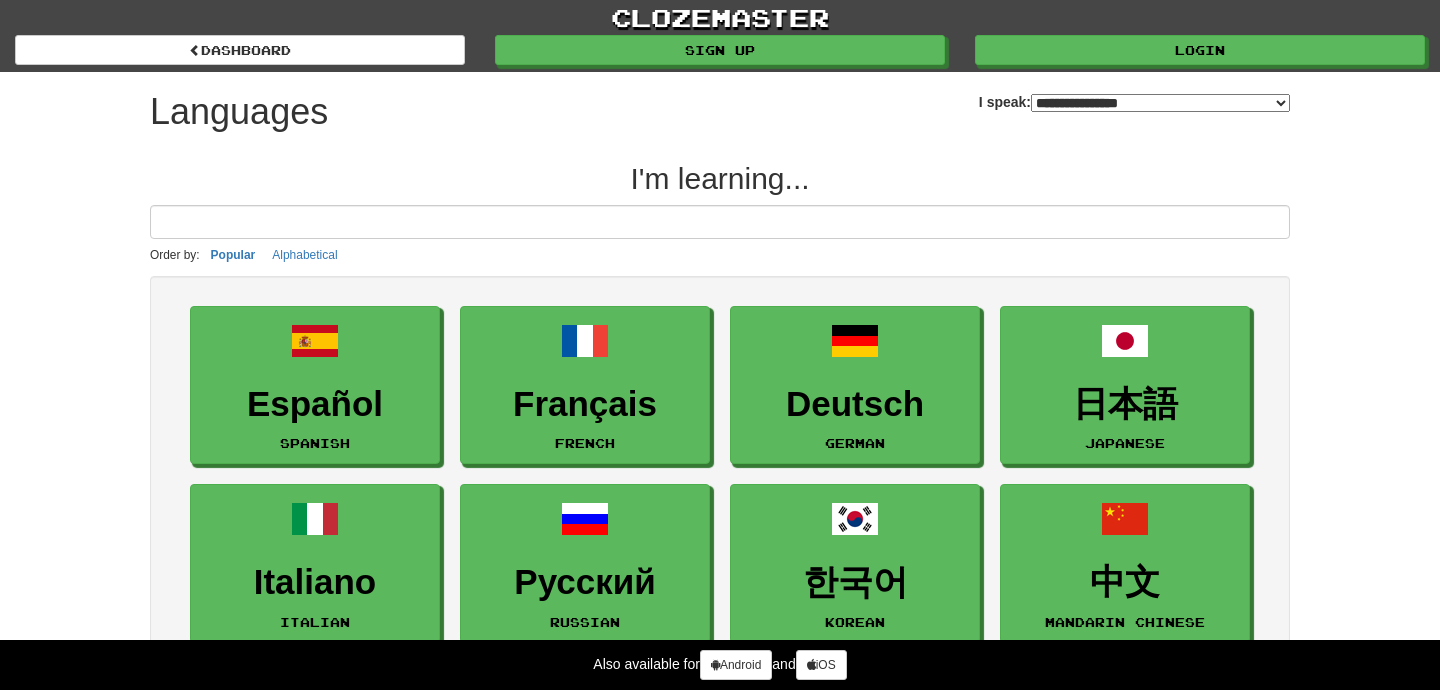 select on "*******" 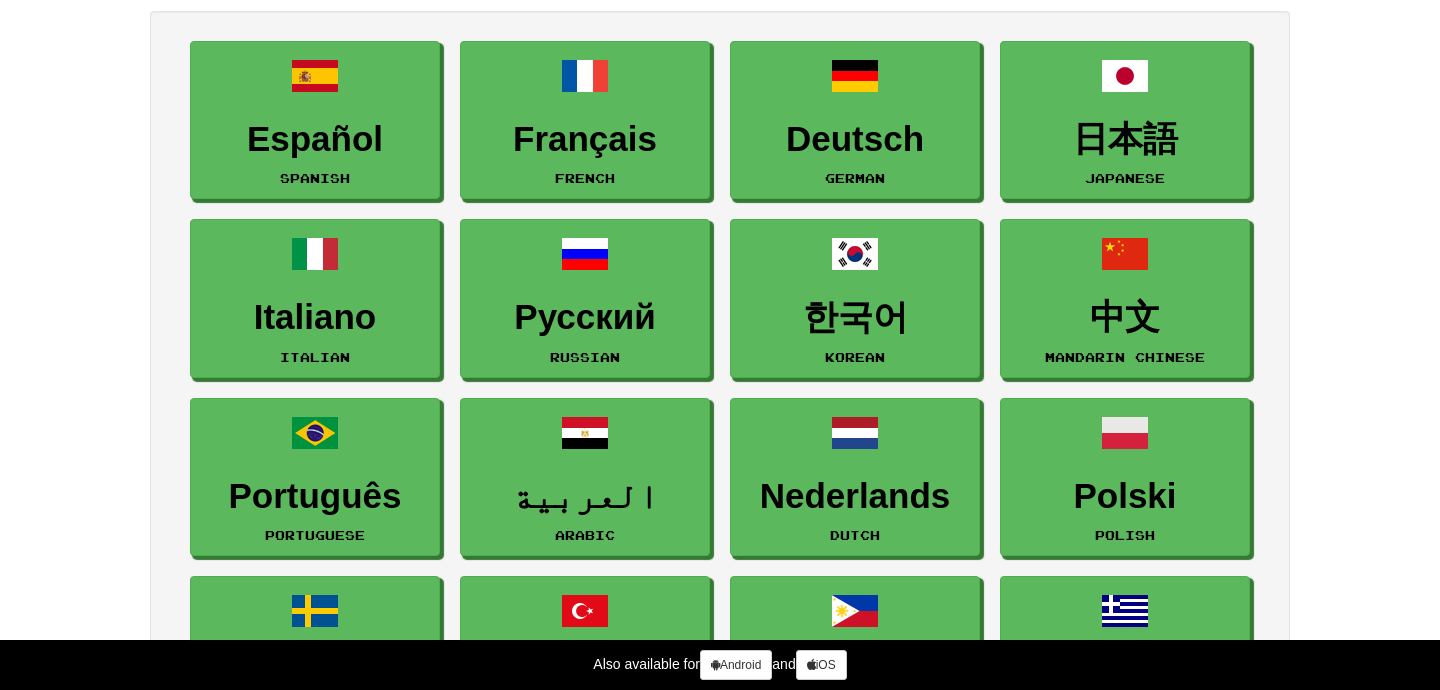 scroll, scrollTop: 263, scrollLeft: 0, axis: vertical 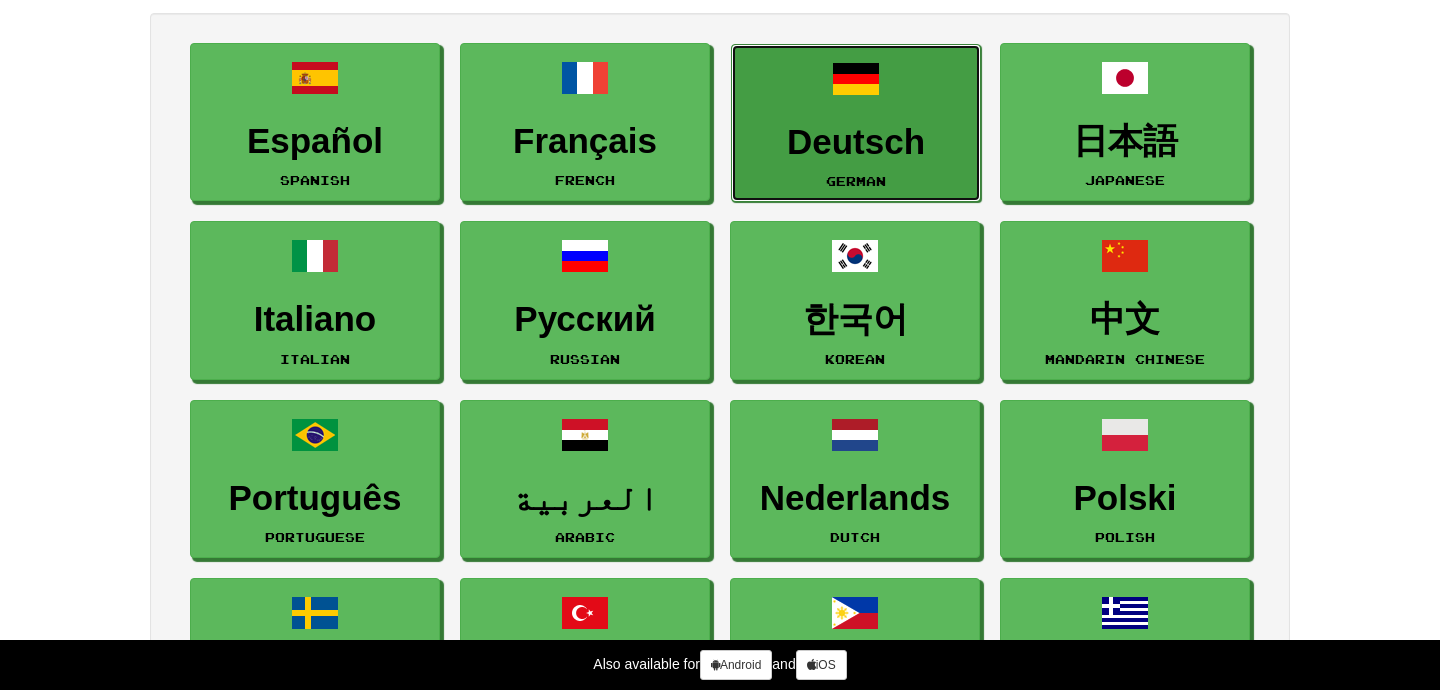 click on "Deutsch German" at bounding box center (856, 123) 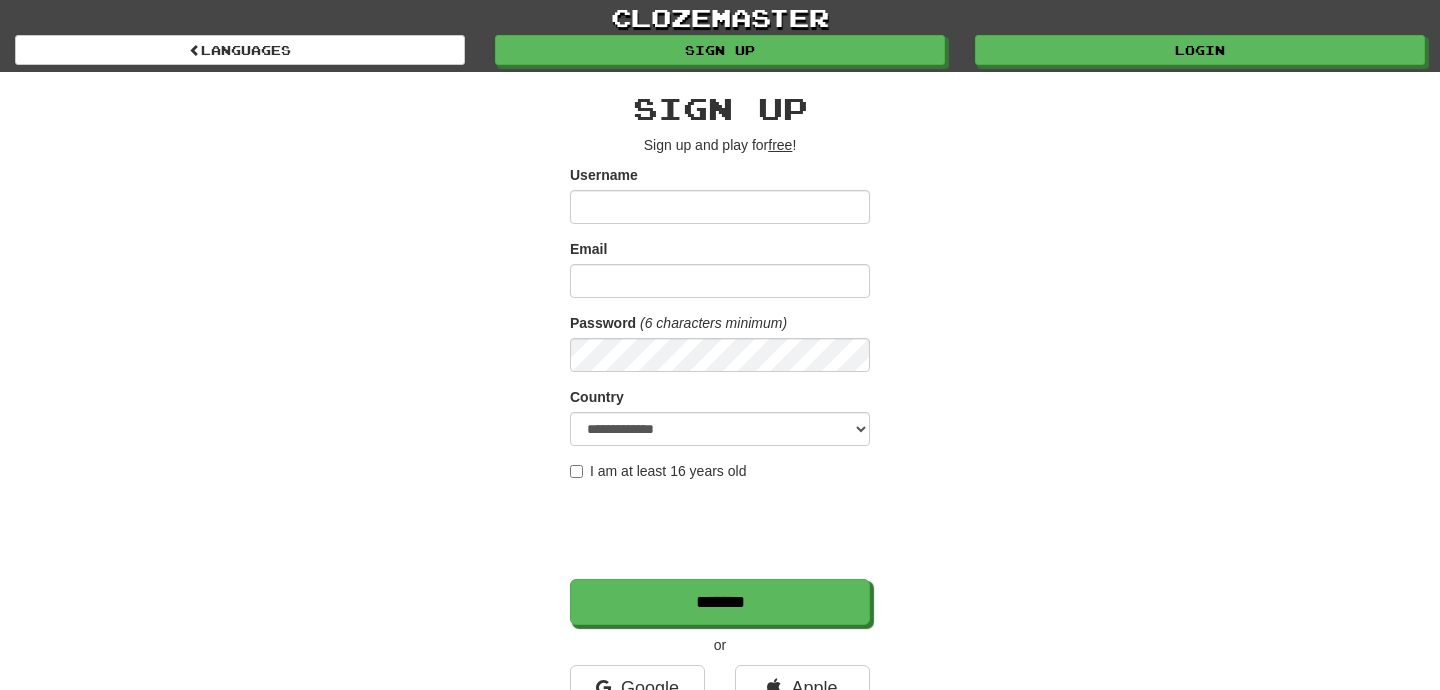 scroll, scrollTop: 0, scrollLeft: 0, axis: both 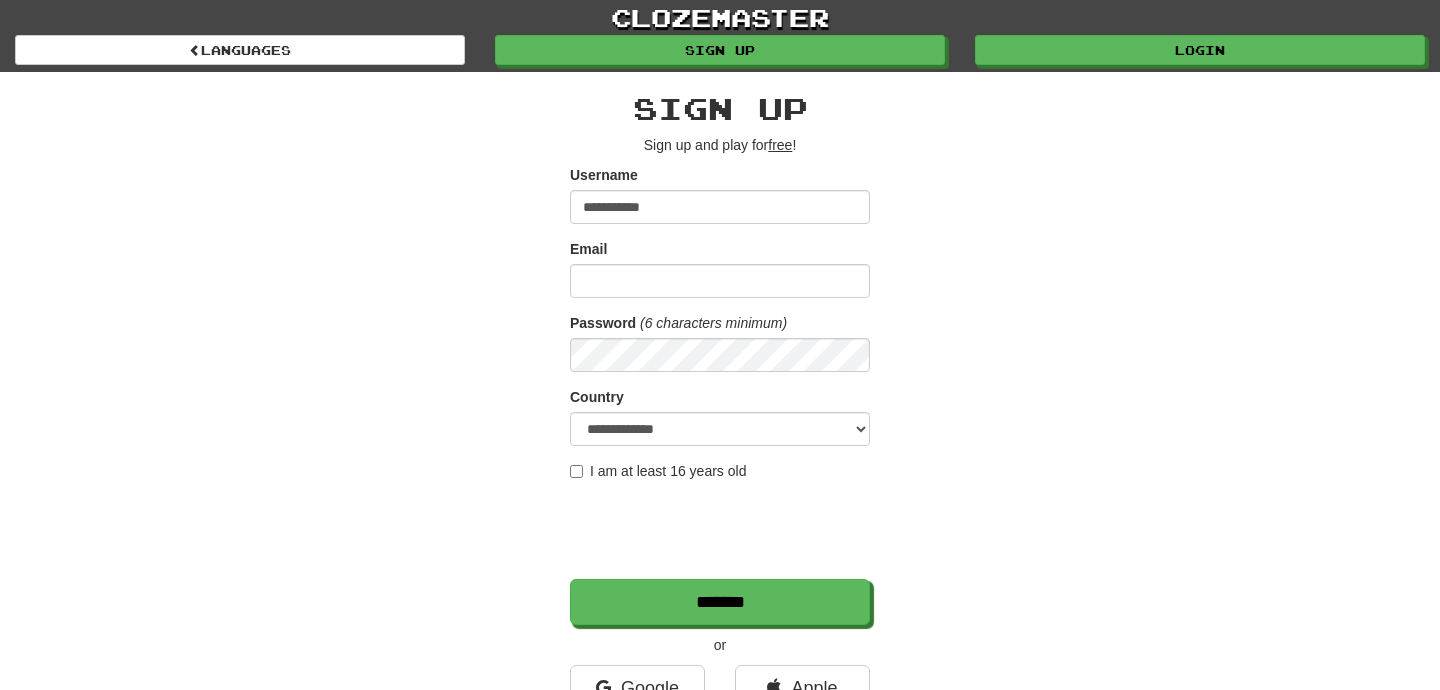 type on "**********" 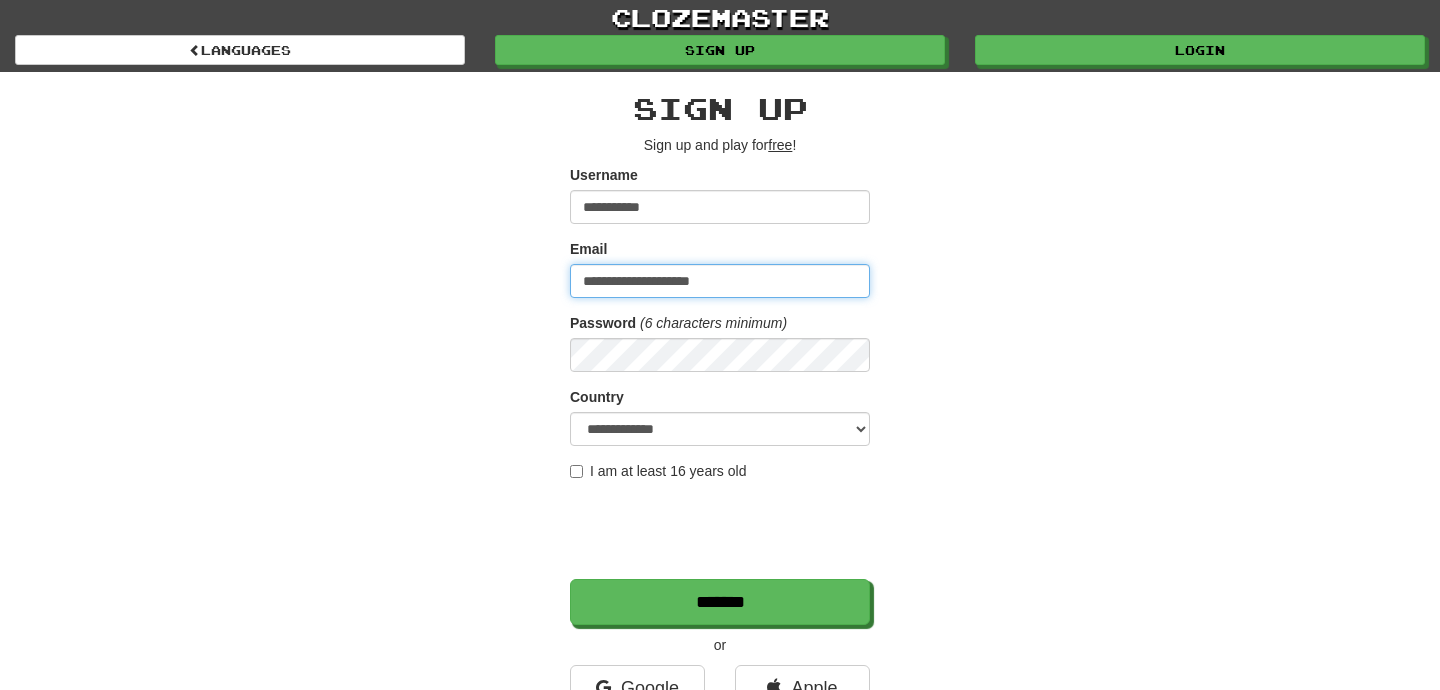 type on "**********" 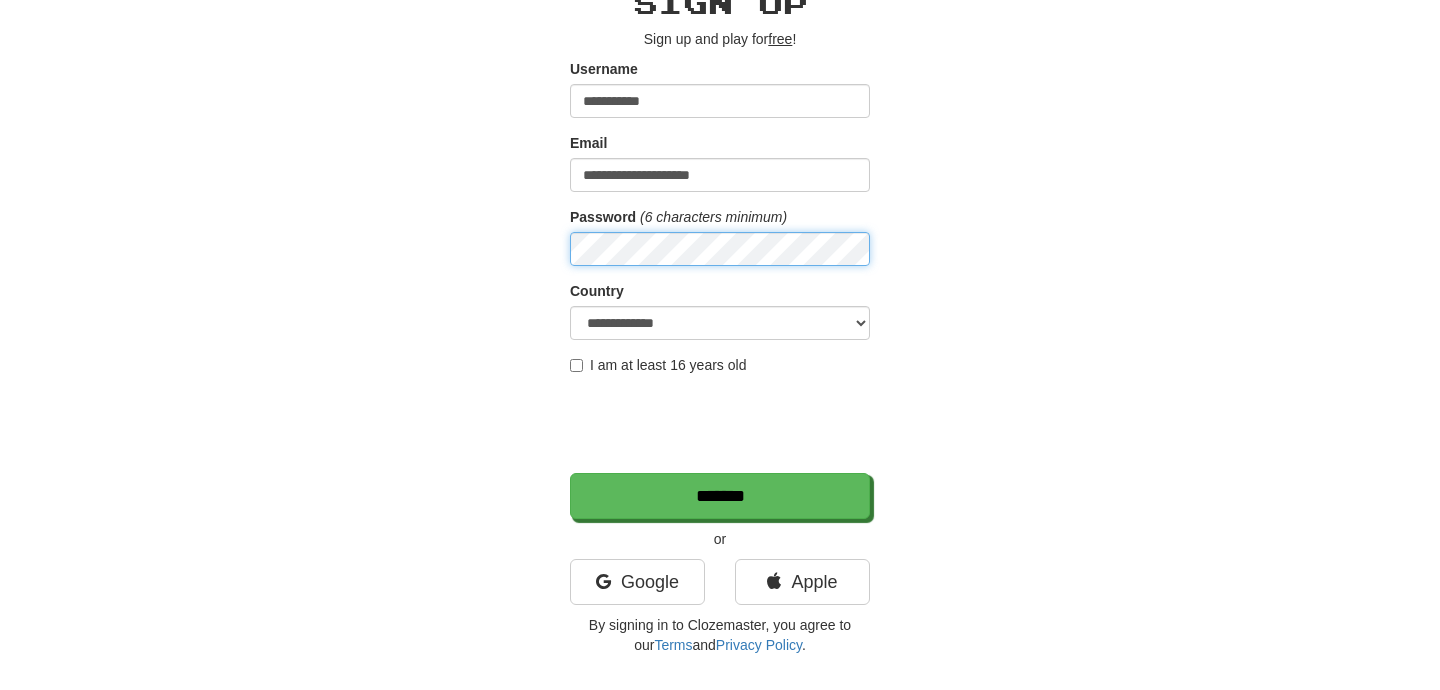 scroll, scrollTop: 120, scrollLeft: 0, axis: vertical 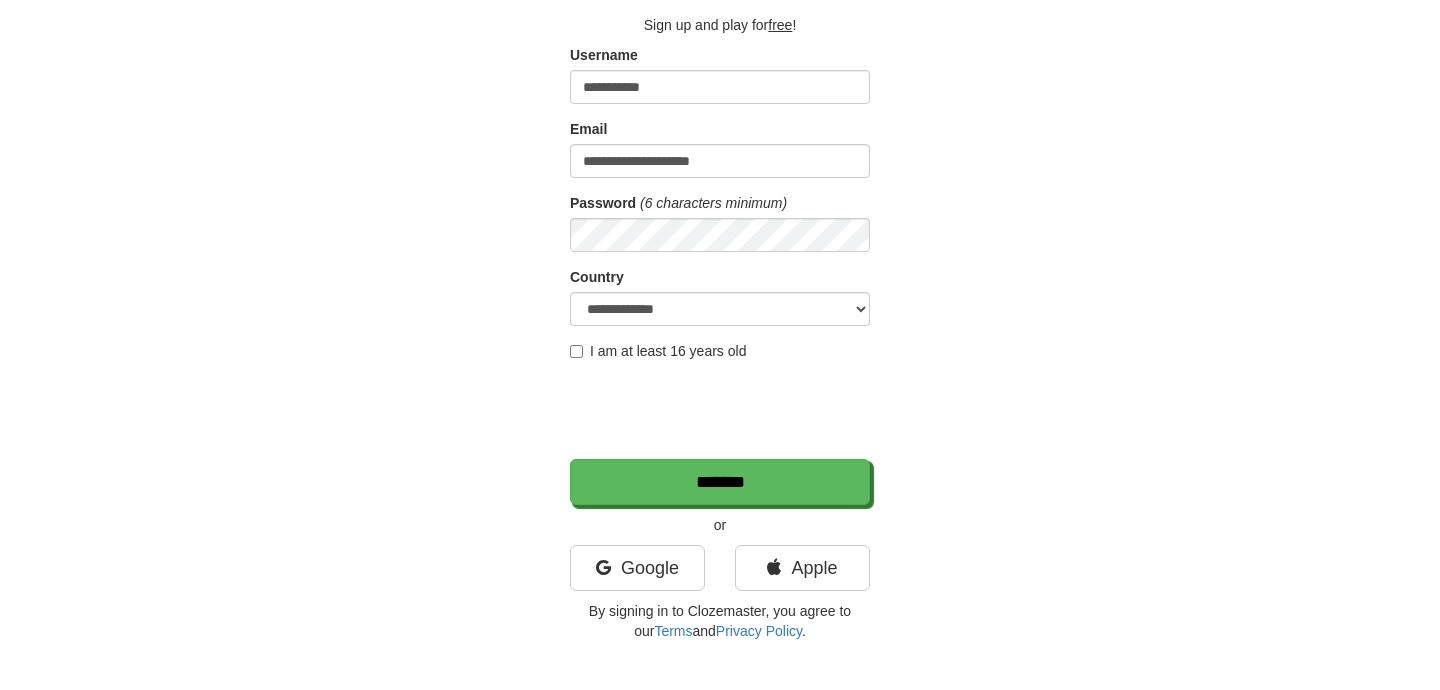 click on "I am at least 16 years old" at bounding box center [658, 351] 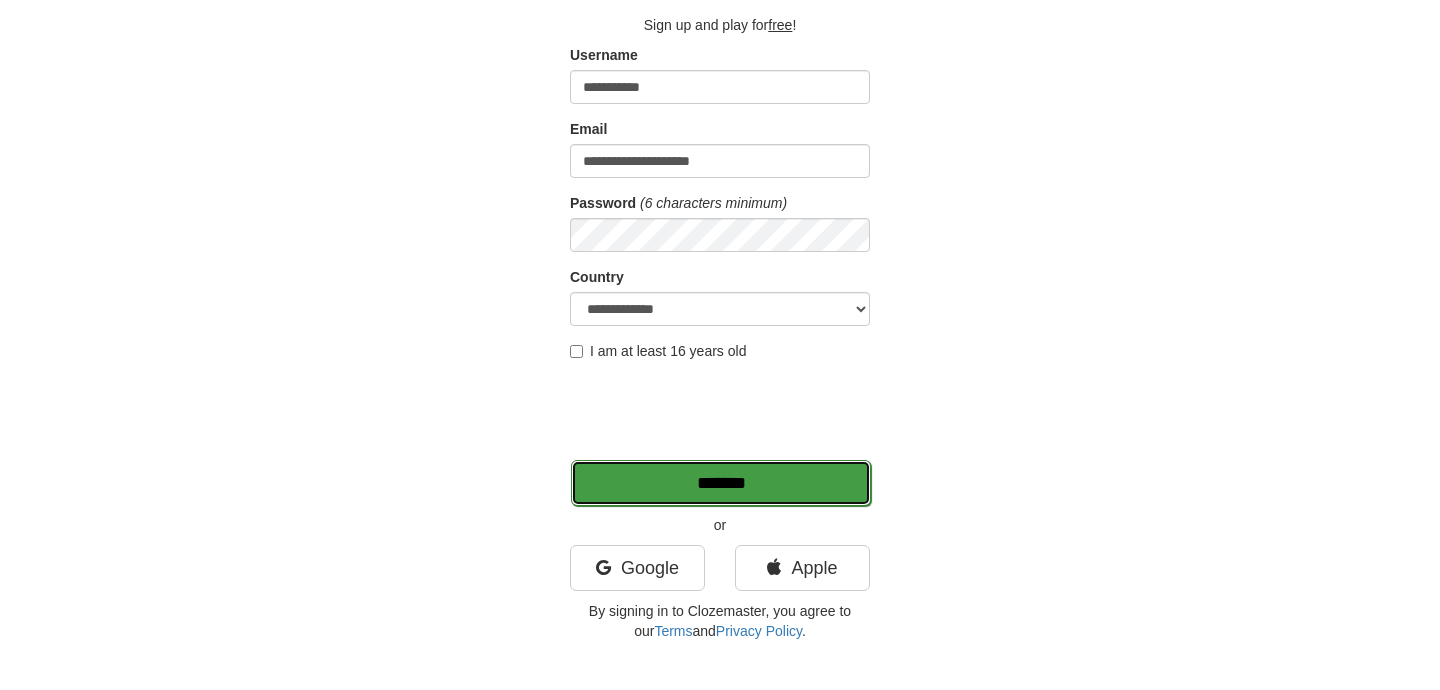 click on "*******" at bounding box center (721, 483) 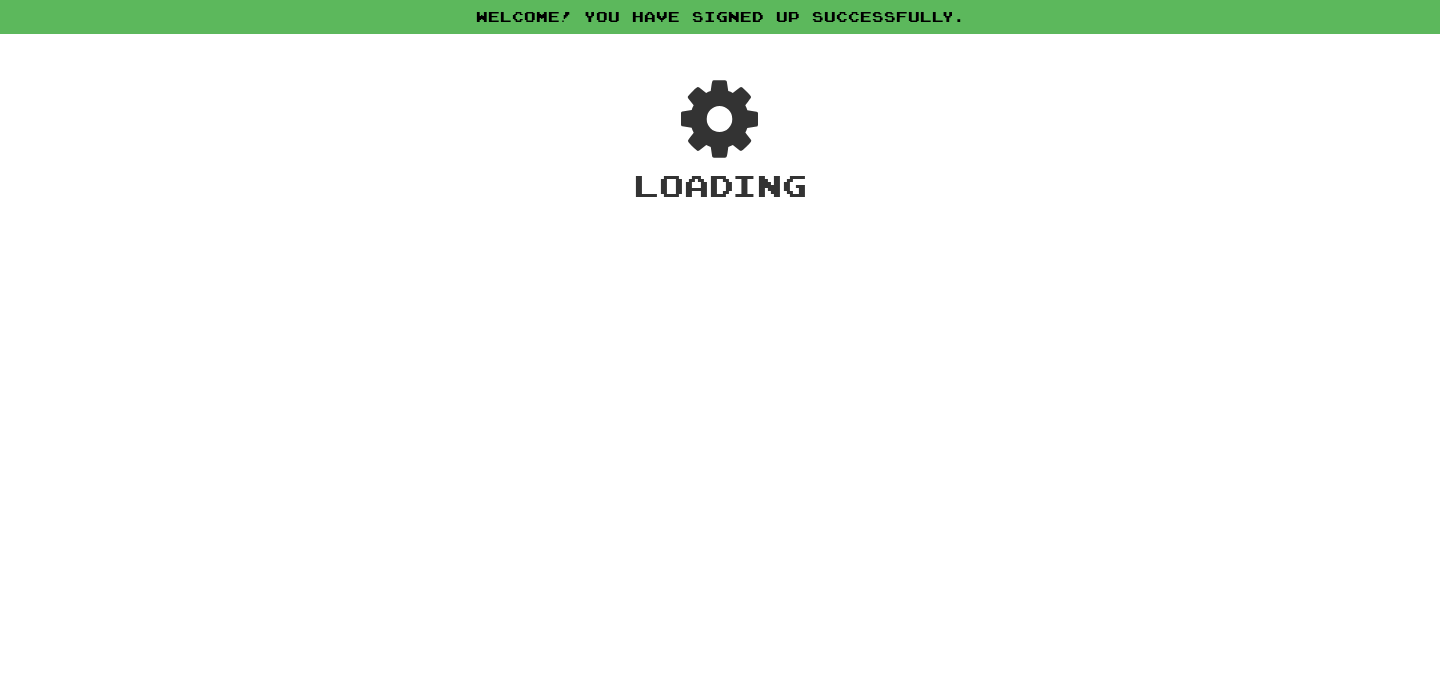 scroll, scrollTop: 0, scrollLeft: 0, axis: both 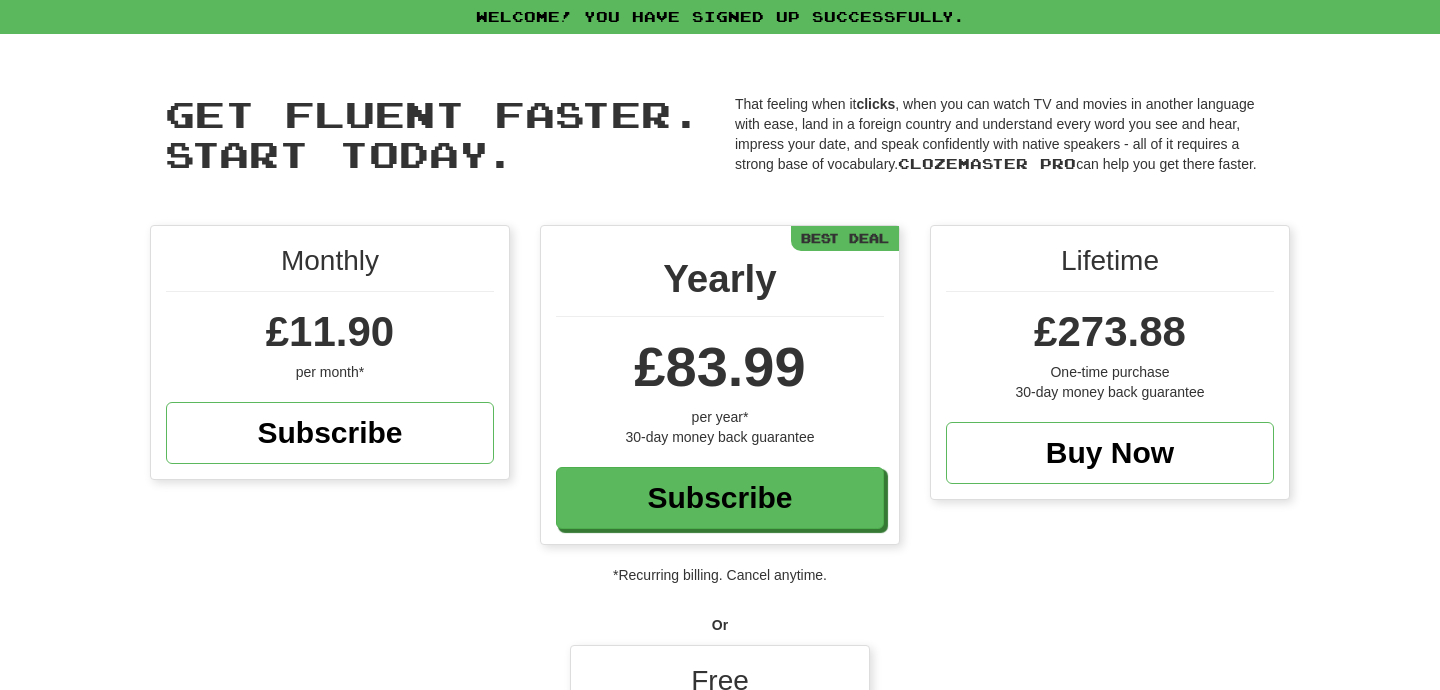 click on "Free" at bounding box center (720, 686) 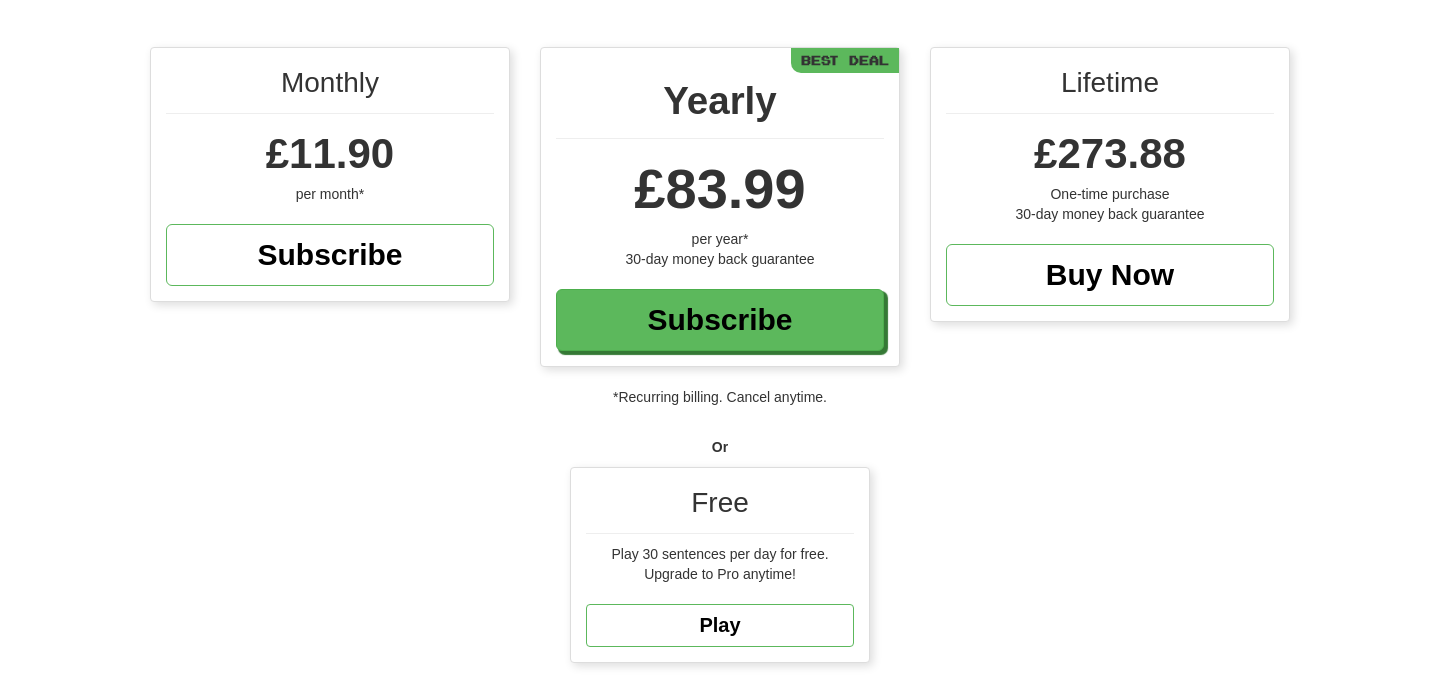 scroll, scrollTop: 205, scrollLeft: 0, axis: vertical 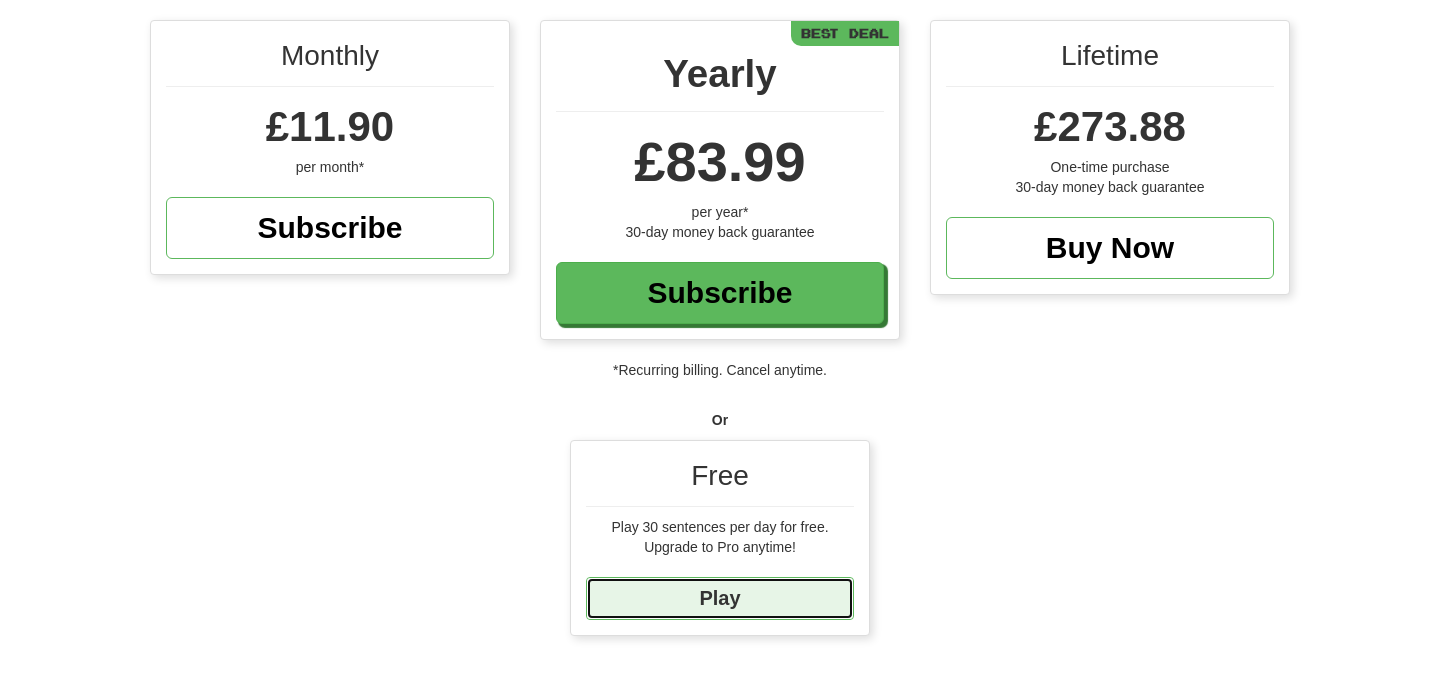 click on "Play" at bounding box center (720, 598) 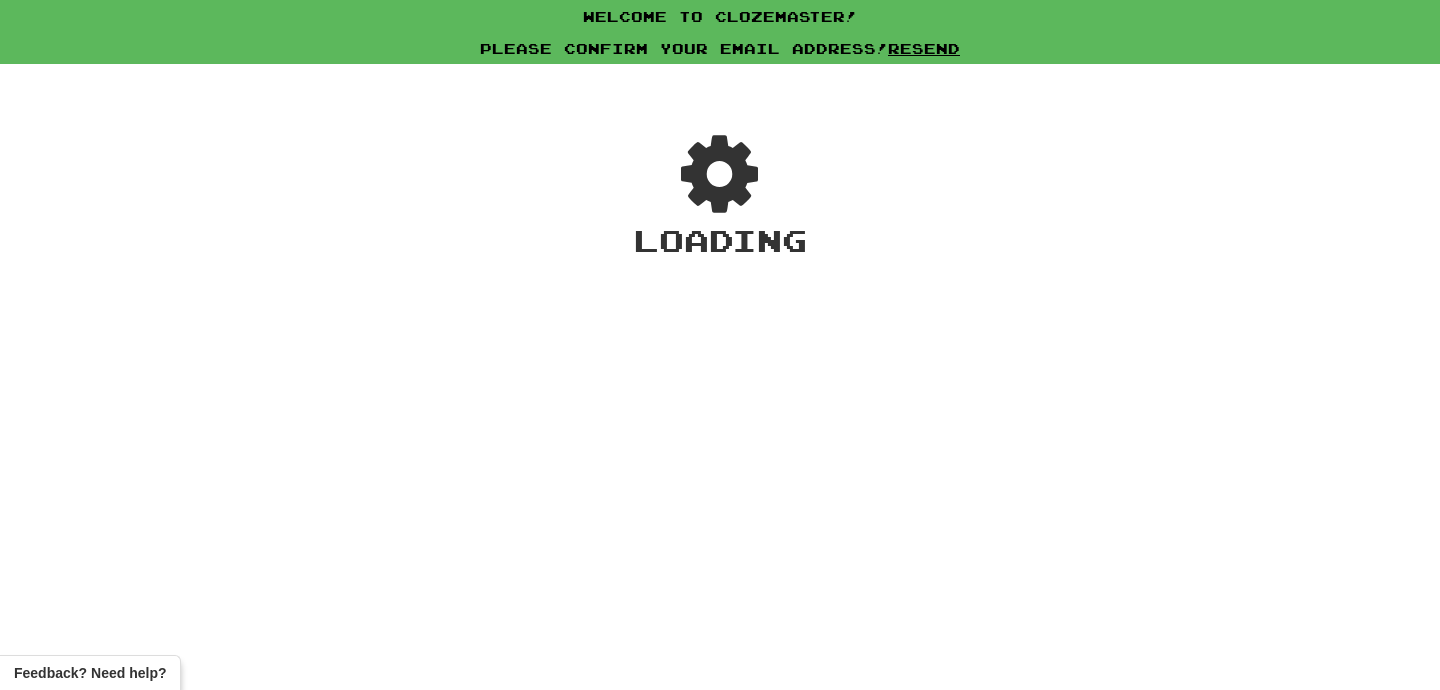 scroll, scrollTop: 0, scrollLeft: 0, axis: both 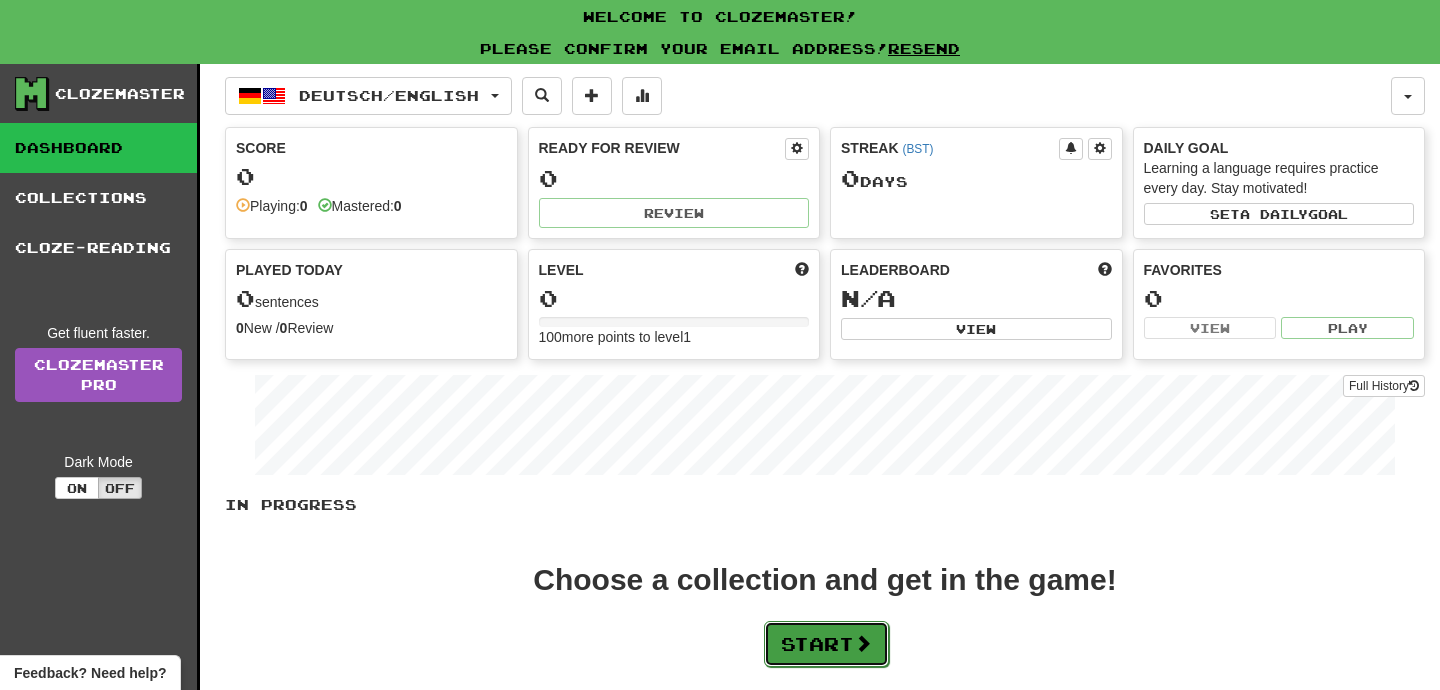click on "Start" at bounding box center (826, 644) 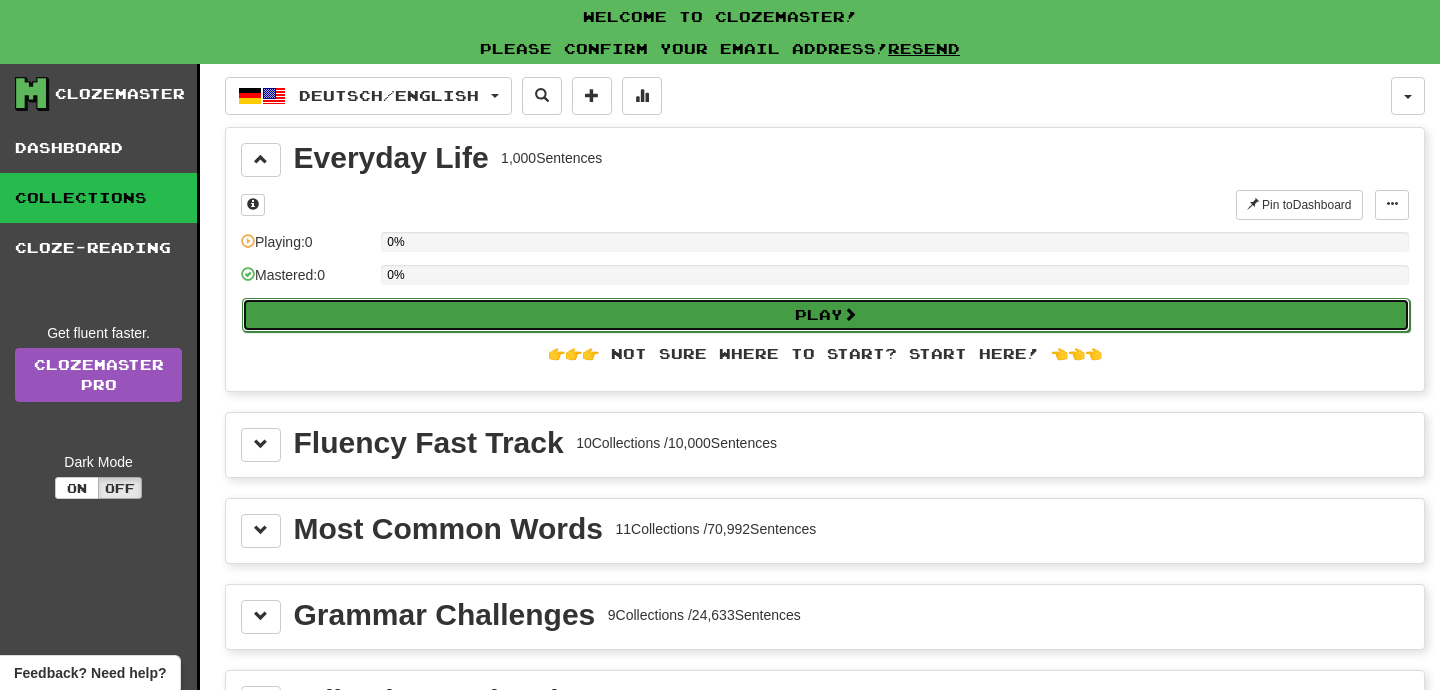 click on "Play" at bounding box center [826, 315] 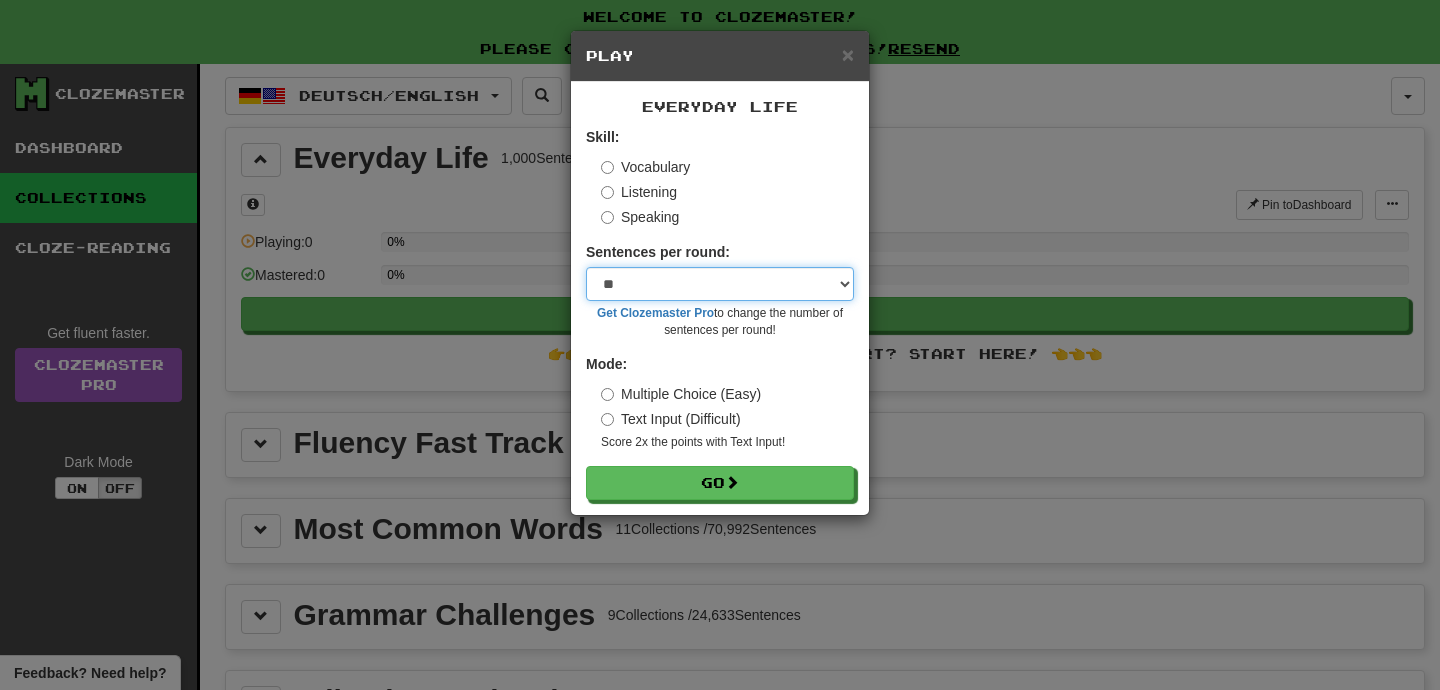 click on "* ** ** ** ** ** *** ********" at bounding box center [720, 284] 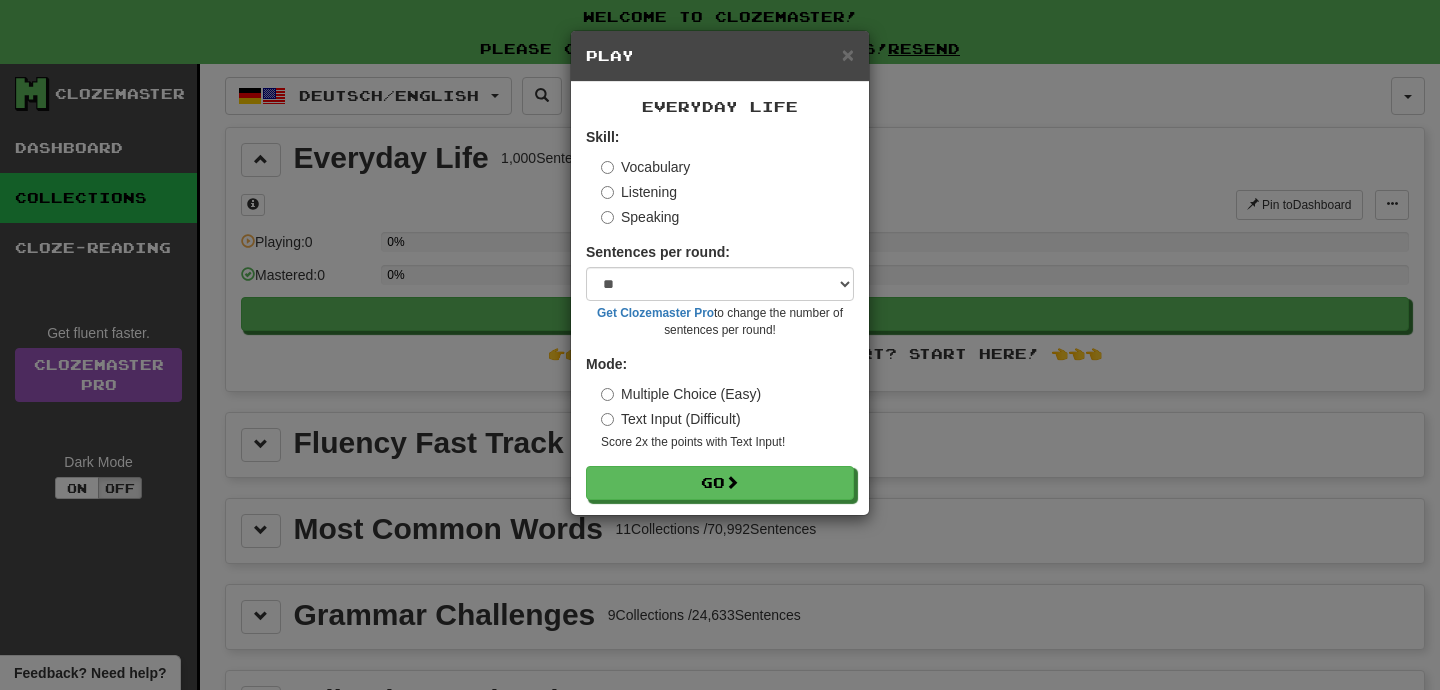 click on "Text Input (Difficult)" at bounding box center [671, 419] 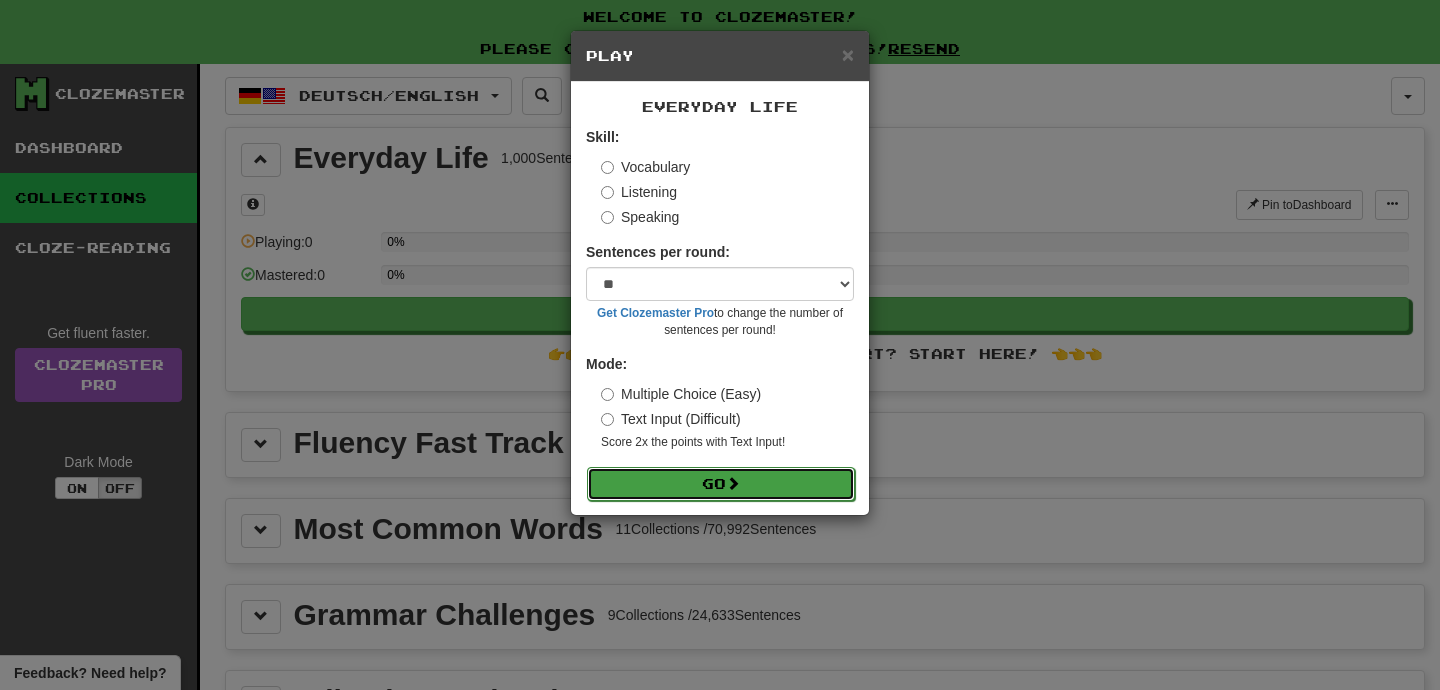 click on "Go" at bounding box center (721, 484) 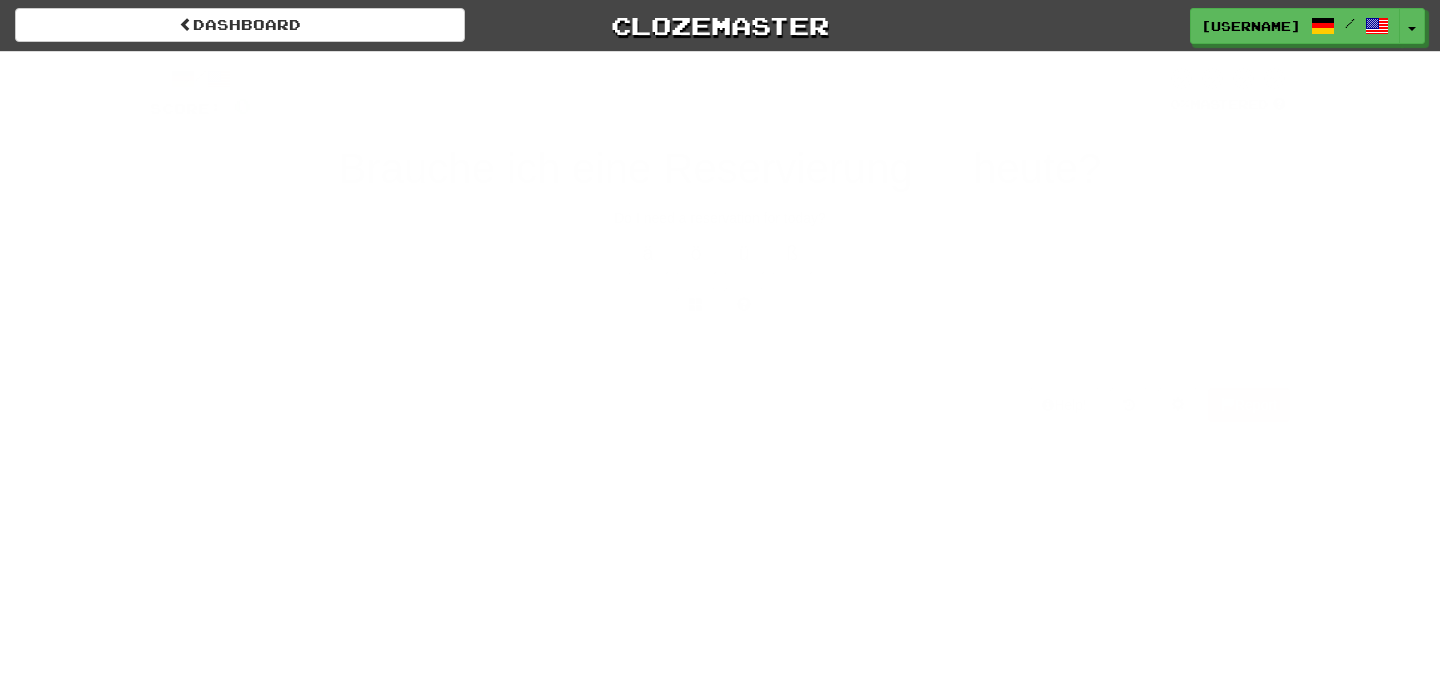 scroll, scrollTop: 0, scrollLeft: 0, axis: both 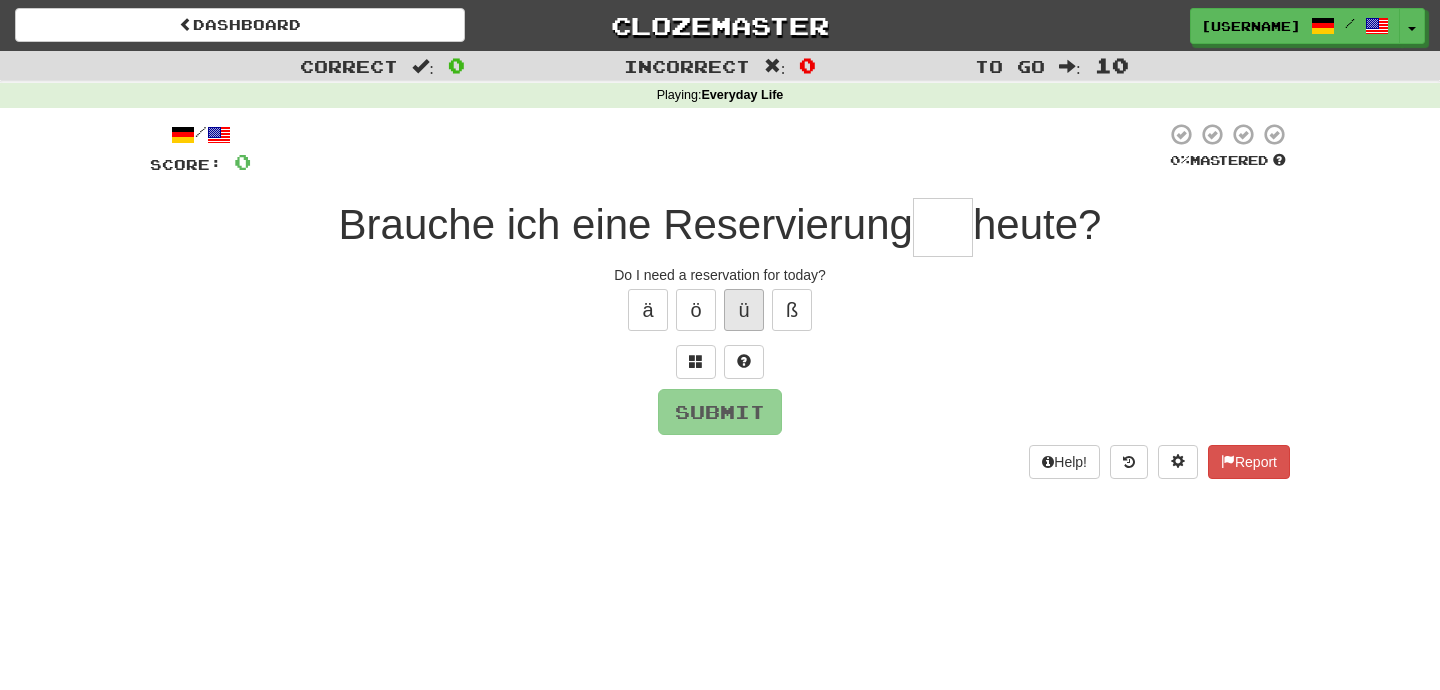 type on "*" 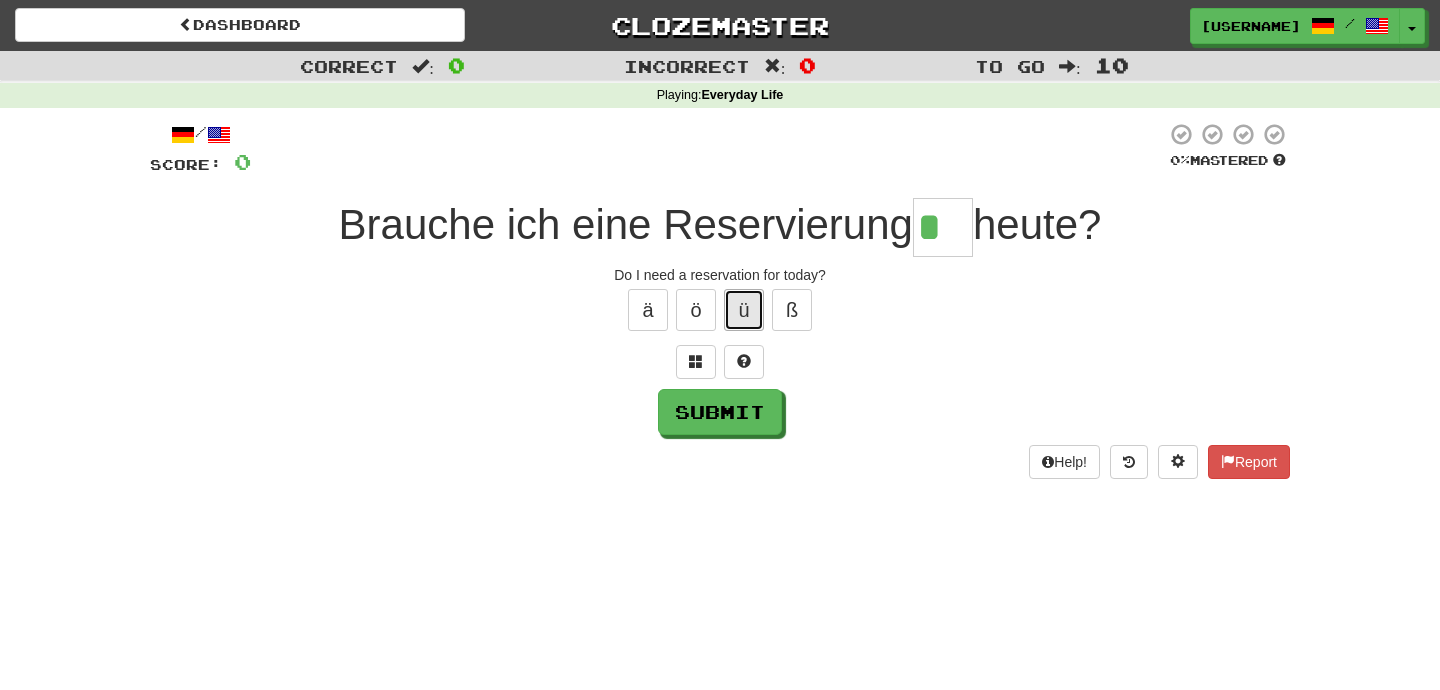 click on "ü" at bounding box center [744, 310] 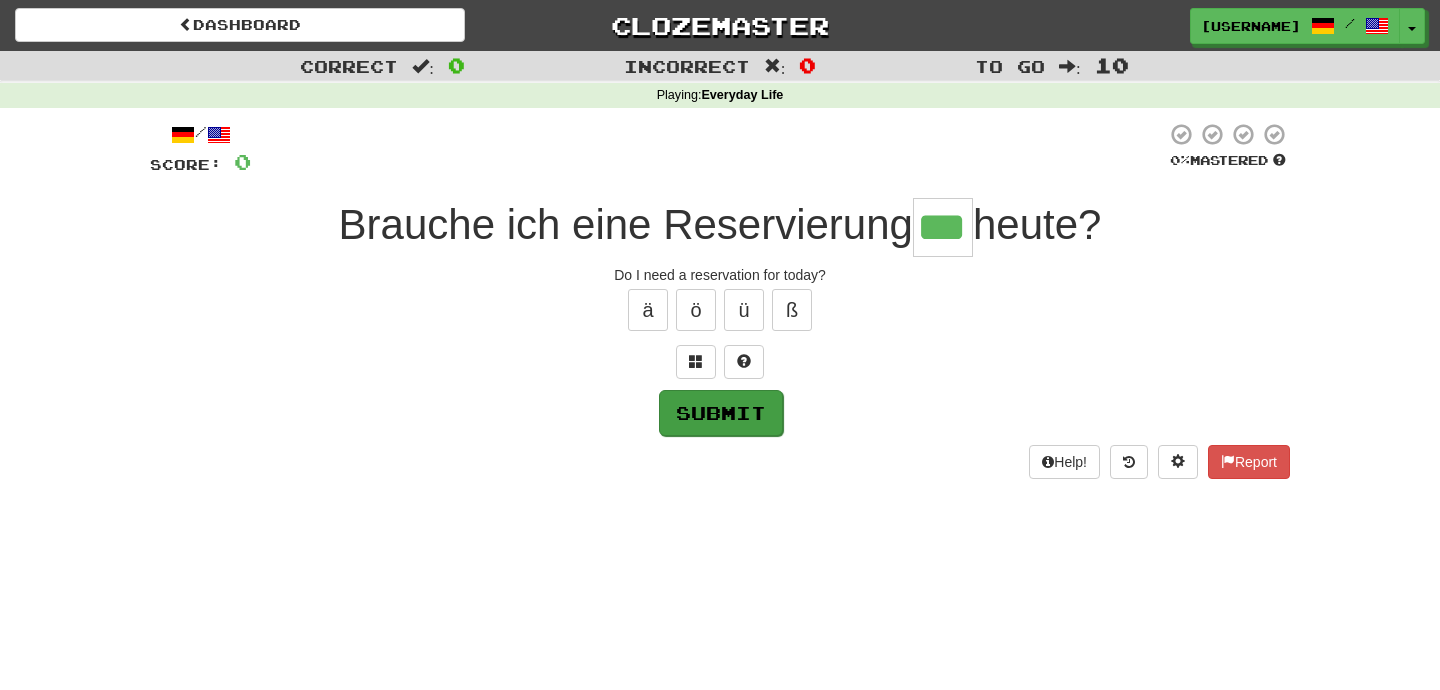 type on "***" 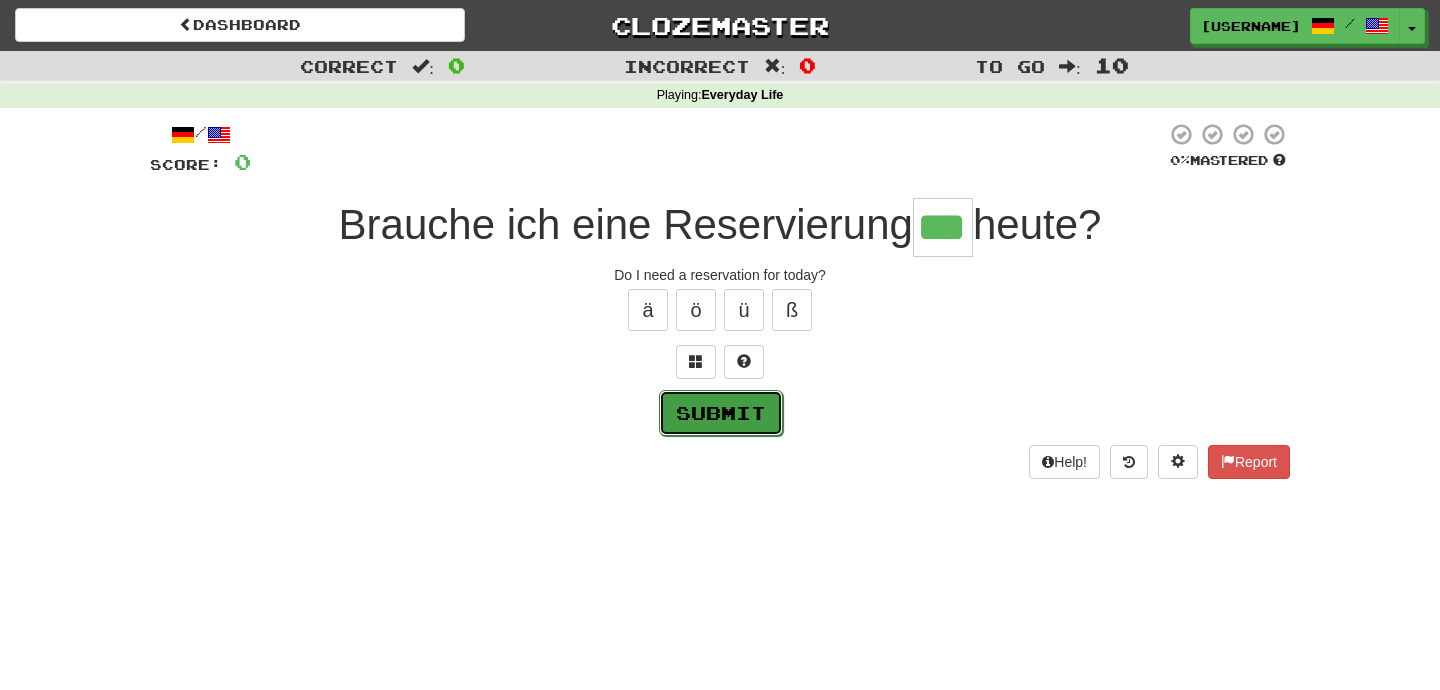 click on "Submit" at bounding box center (721, 413) 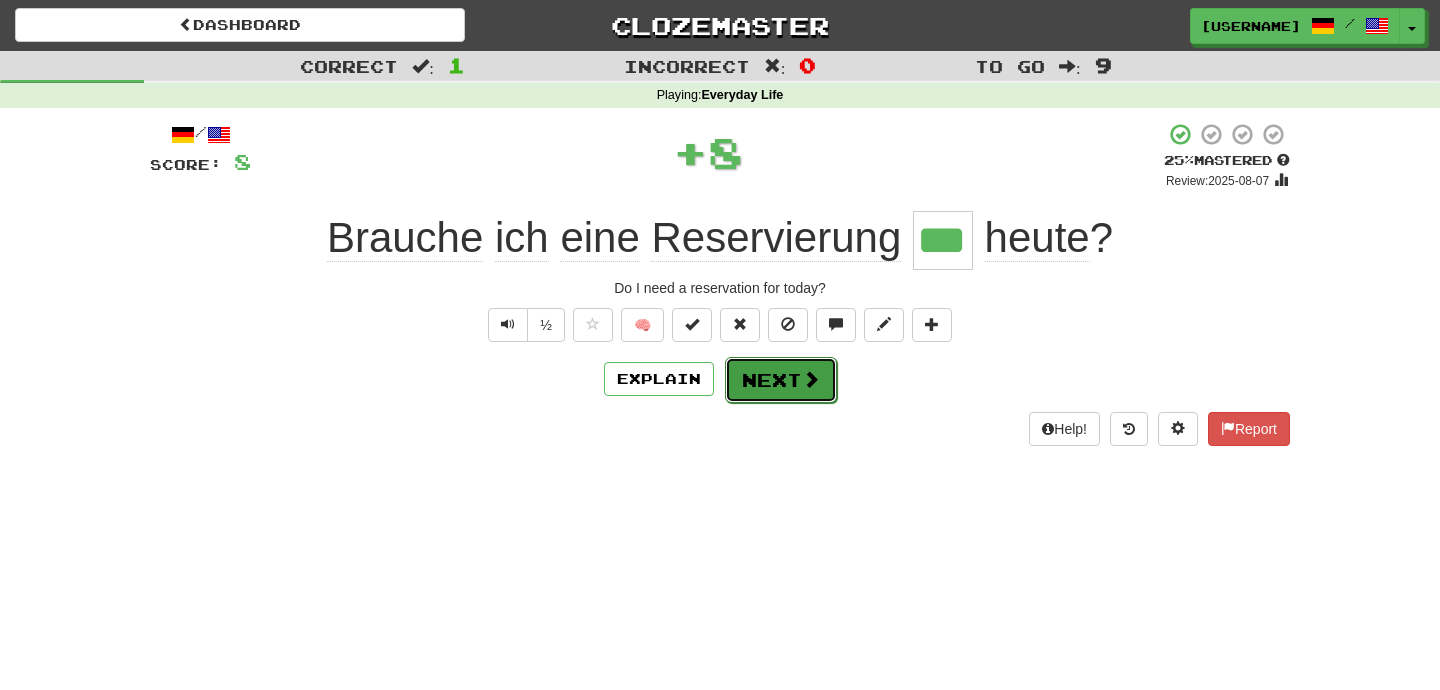 click on "Next" at bounding box center (781, 380) 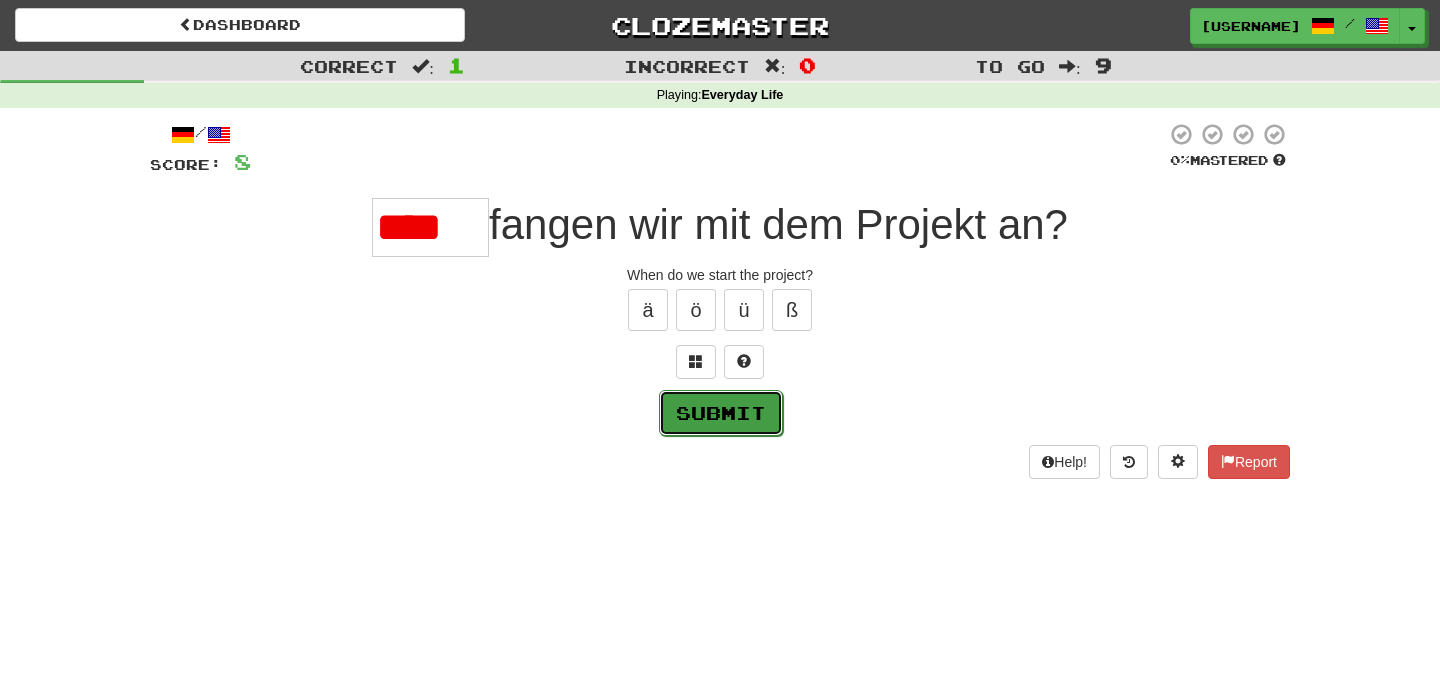 click on "Submit" at bounding box center [721, 413] 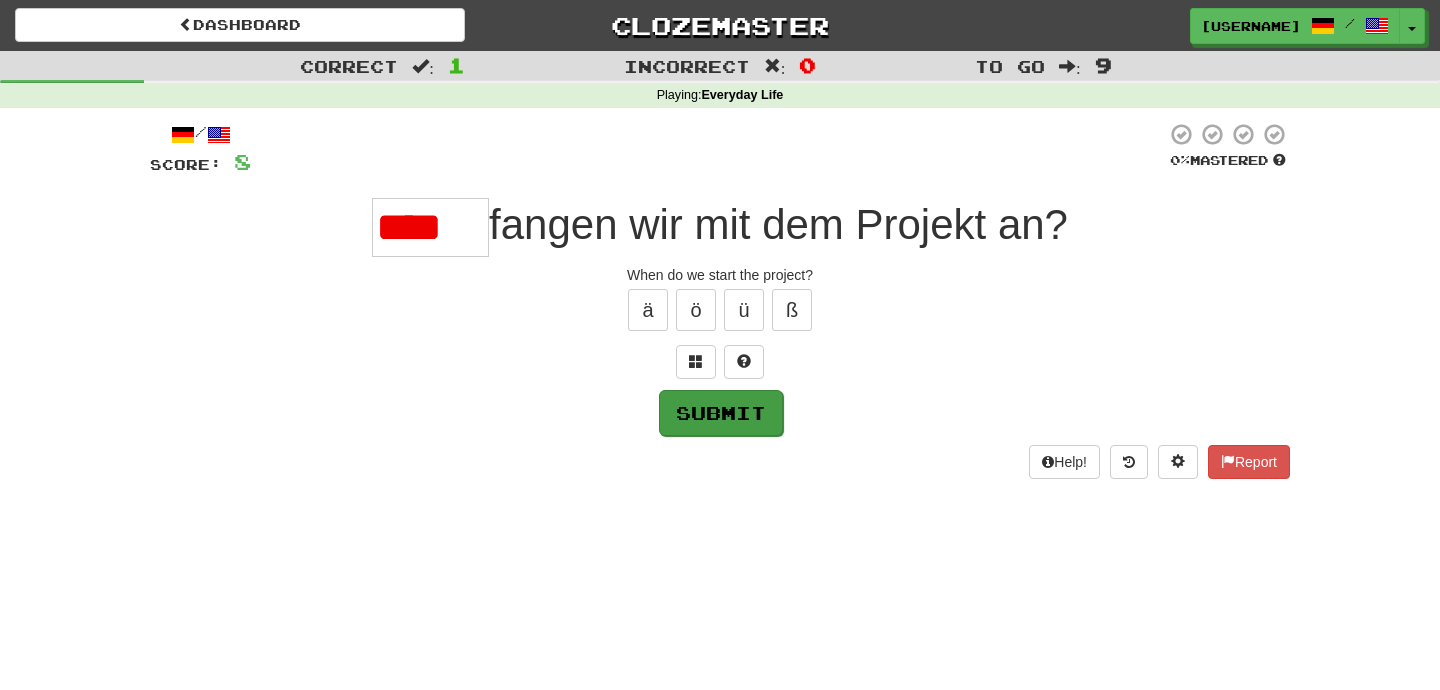 type on "****" 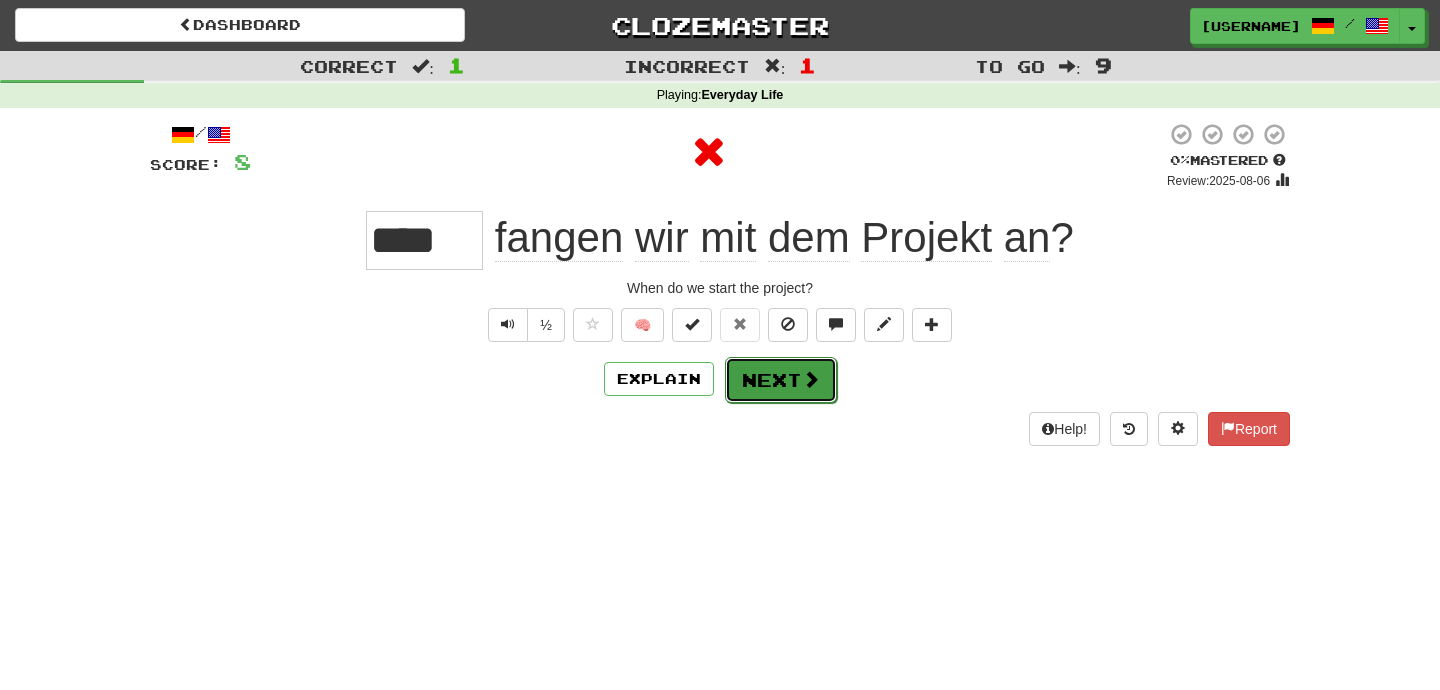 click at bounding box center [811, 379] 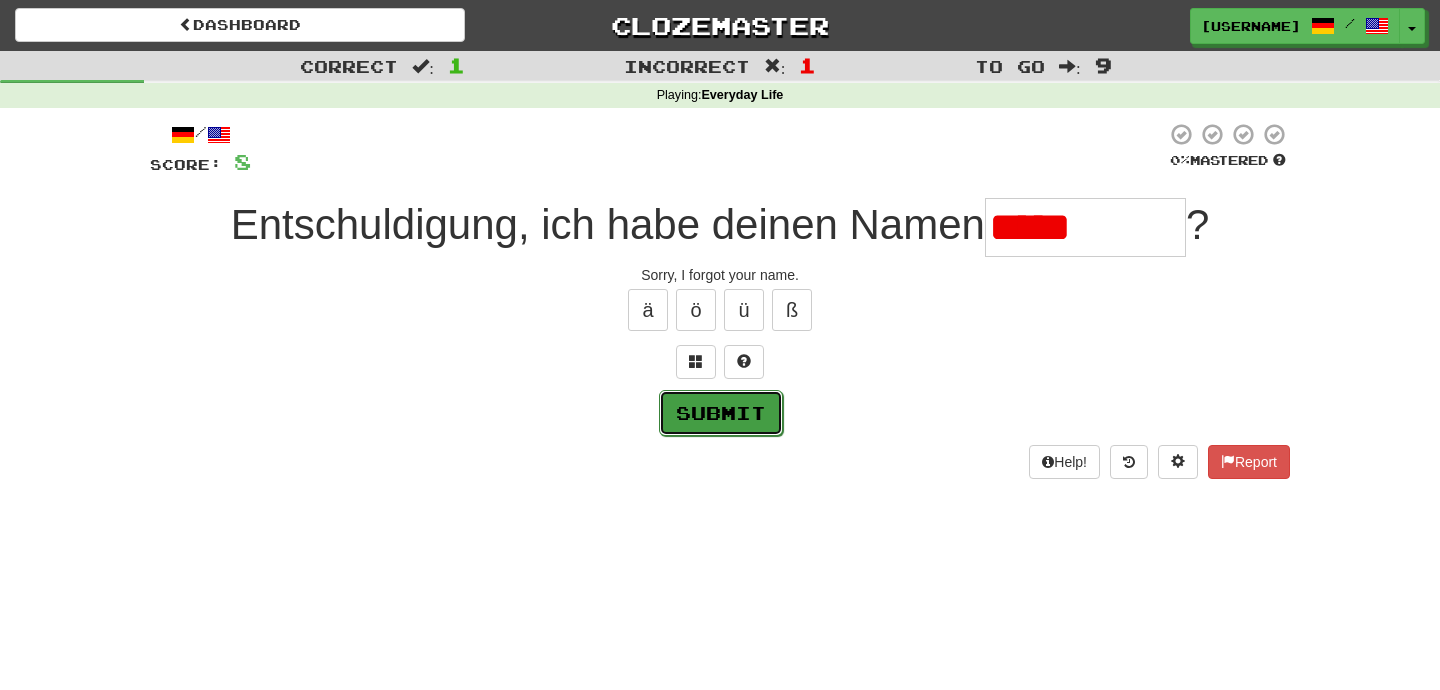 click on "Submit" at bounding box center [721, 413] 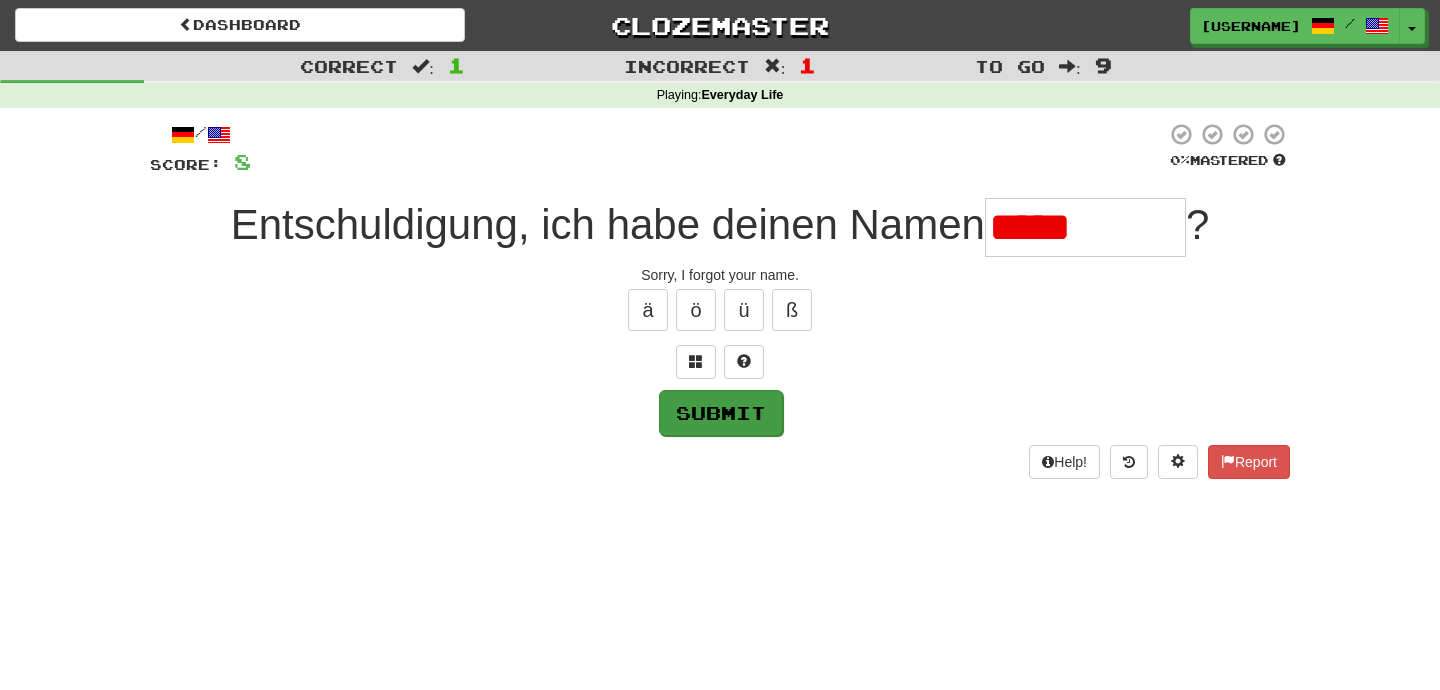type on "*********" 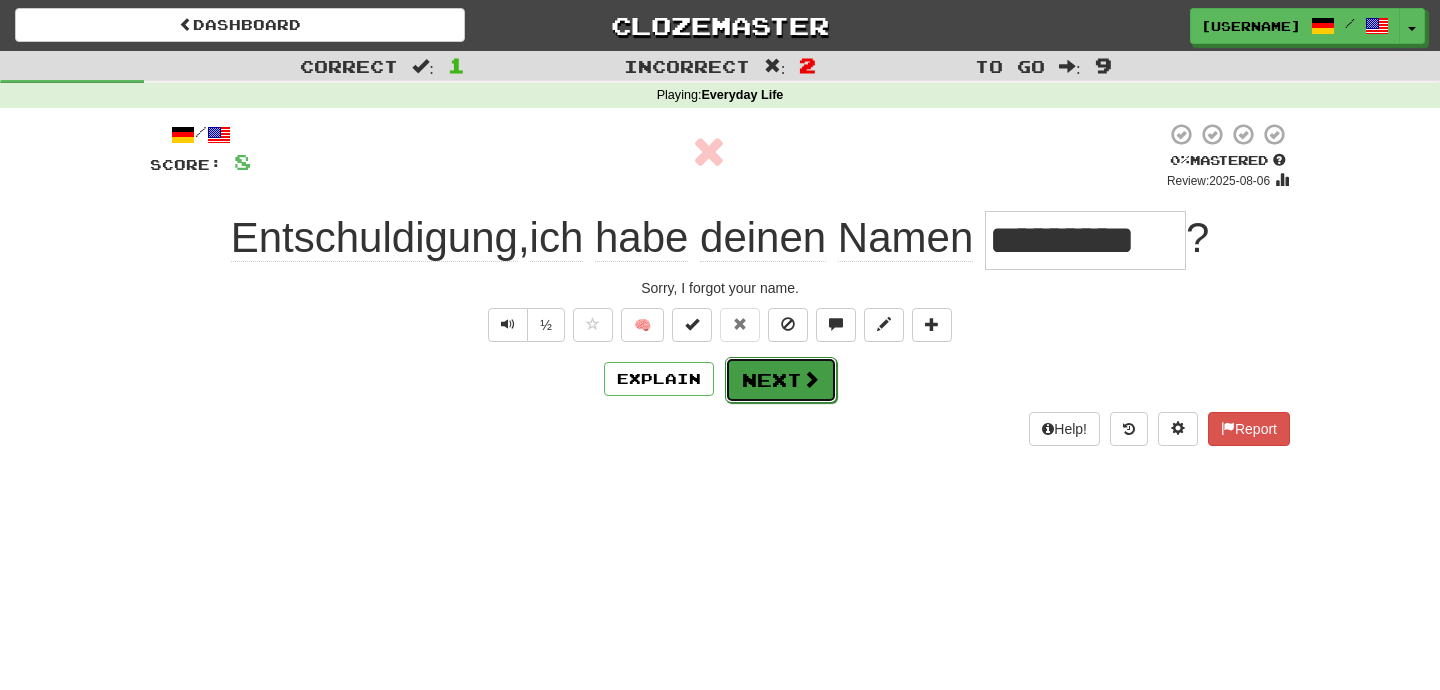 click on "Next" at bounding box center [781, 380] 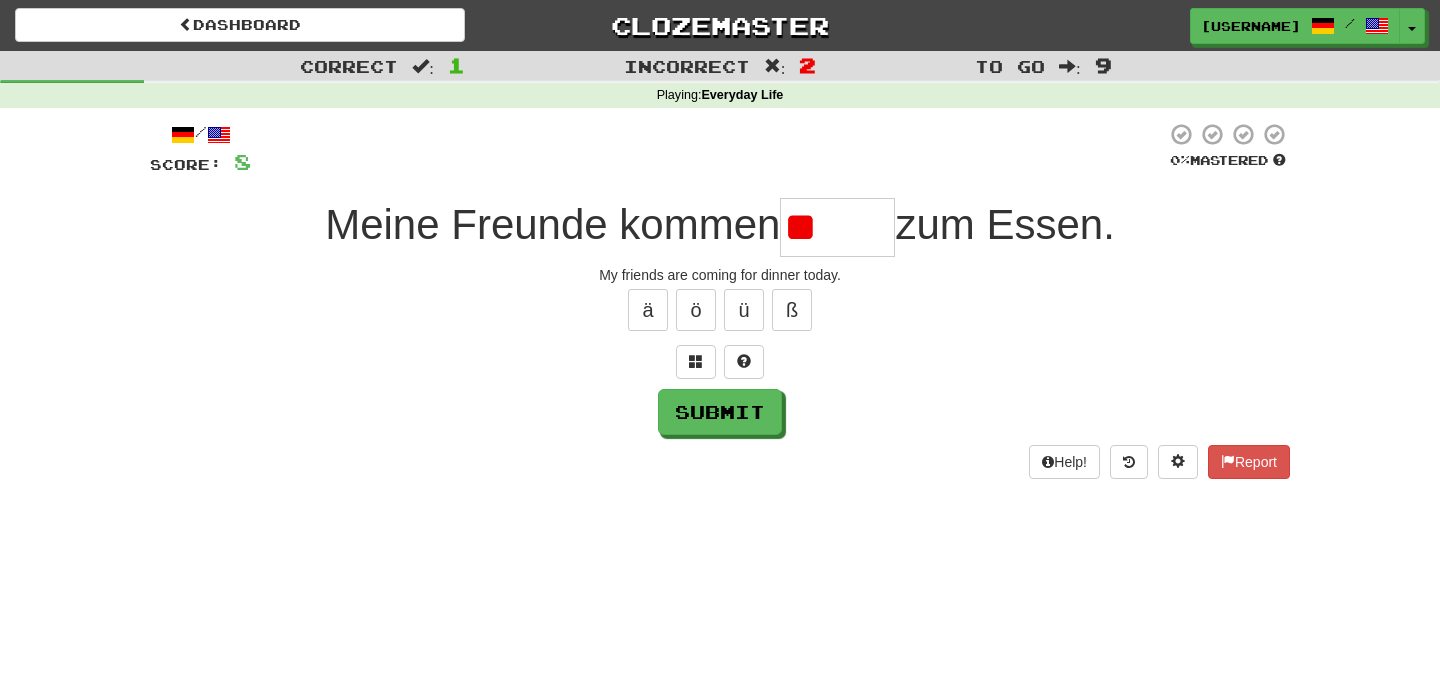 type on "*" 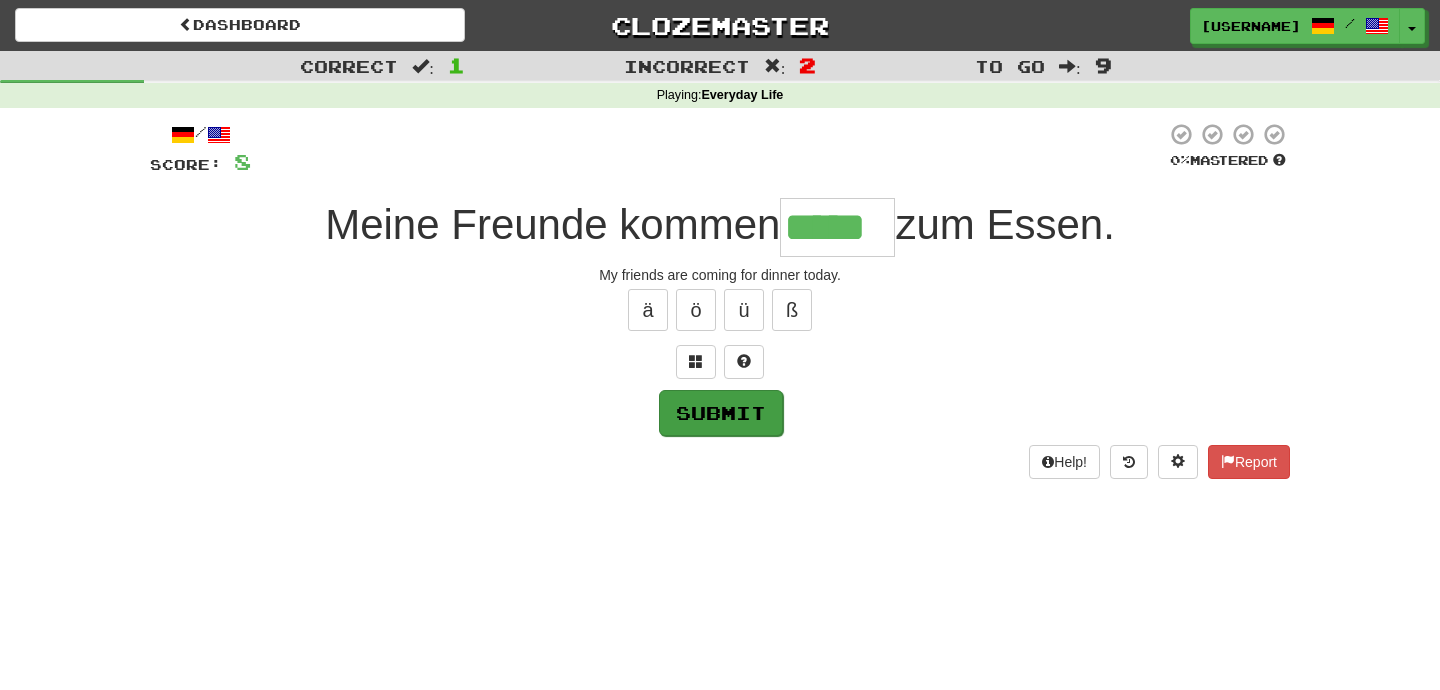 type on "*****" 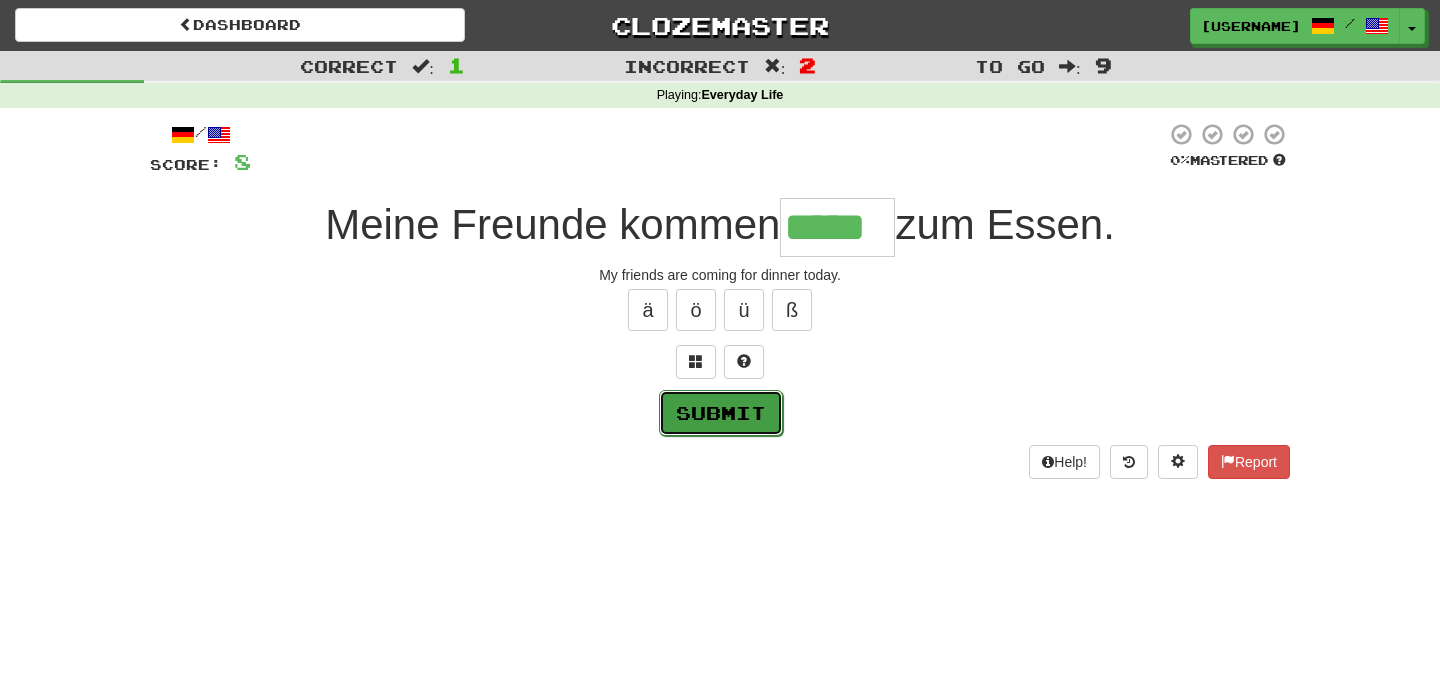 click on "Submit" at bounding box center [721, 413] 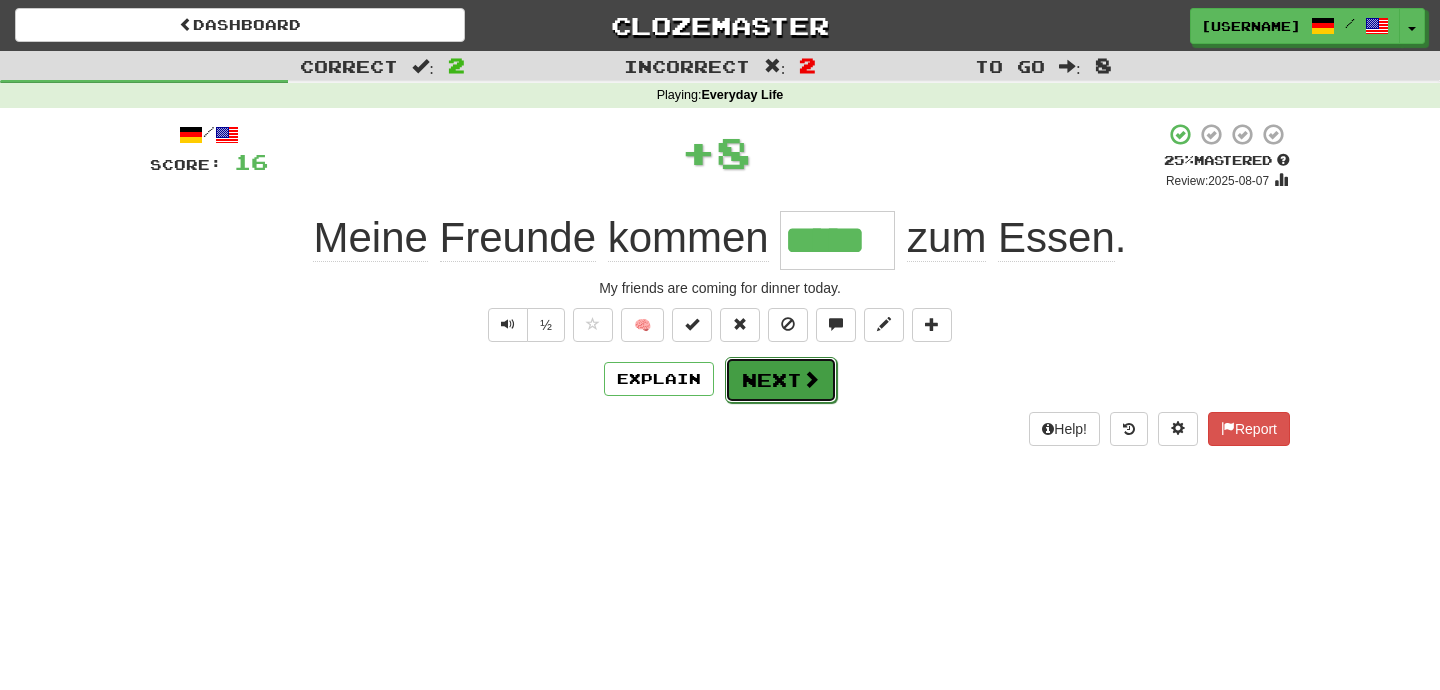 click on "Next" at bounding box center [781, 380] 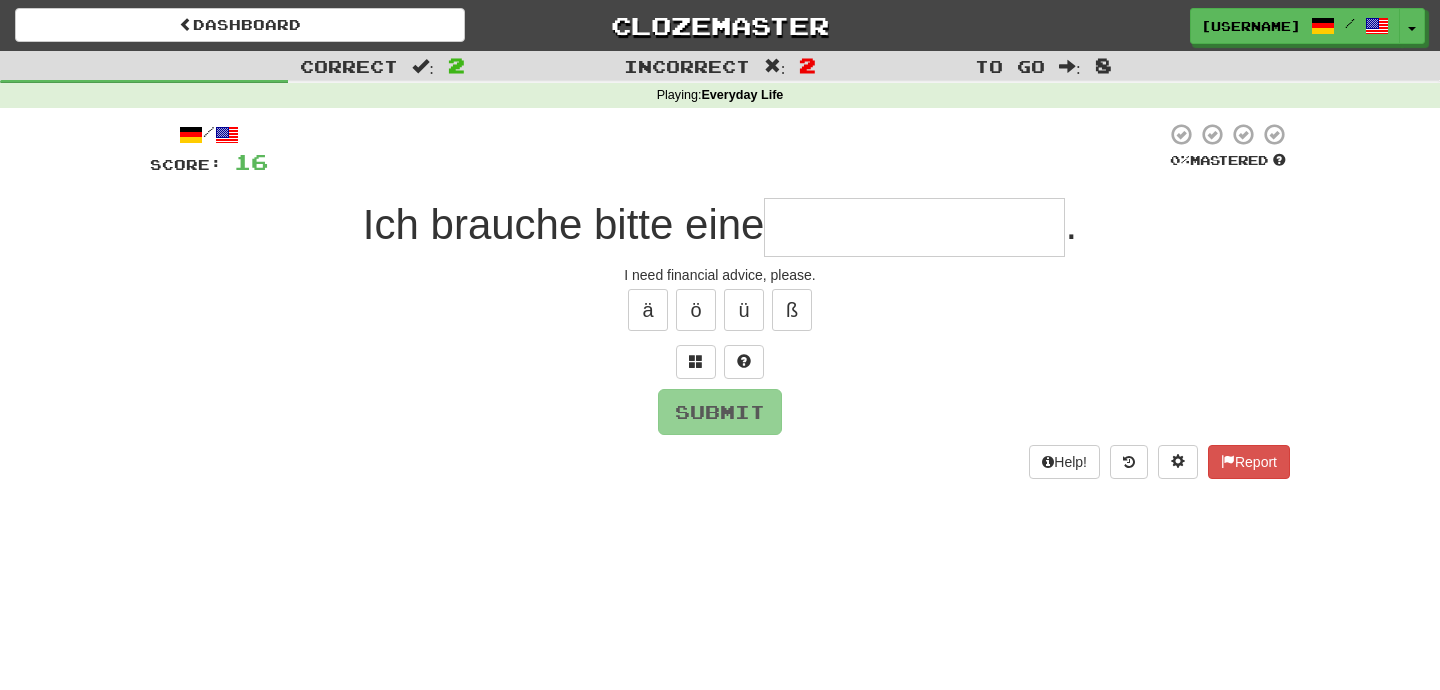 click at bounding box center (914, 227) 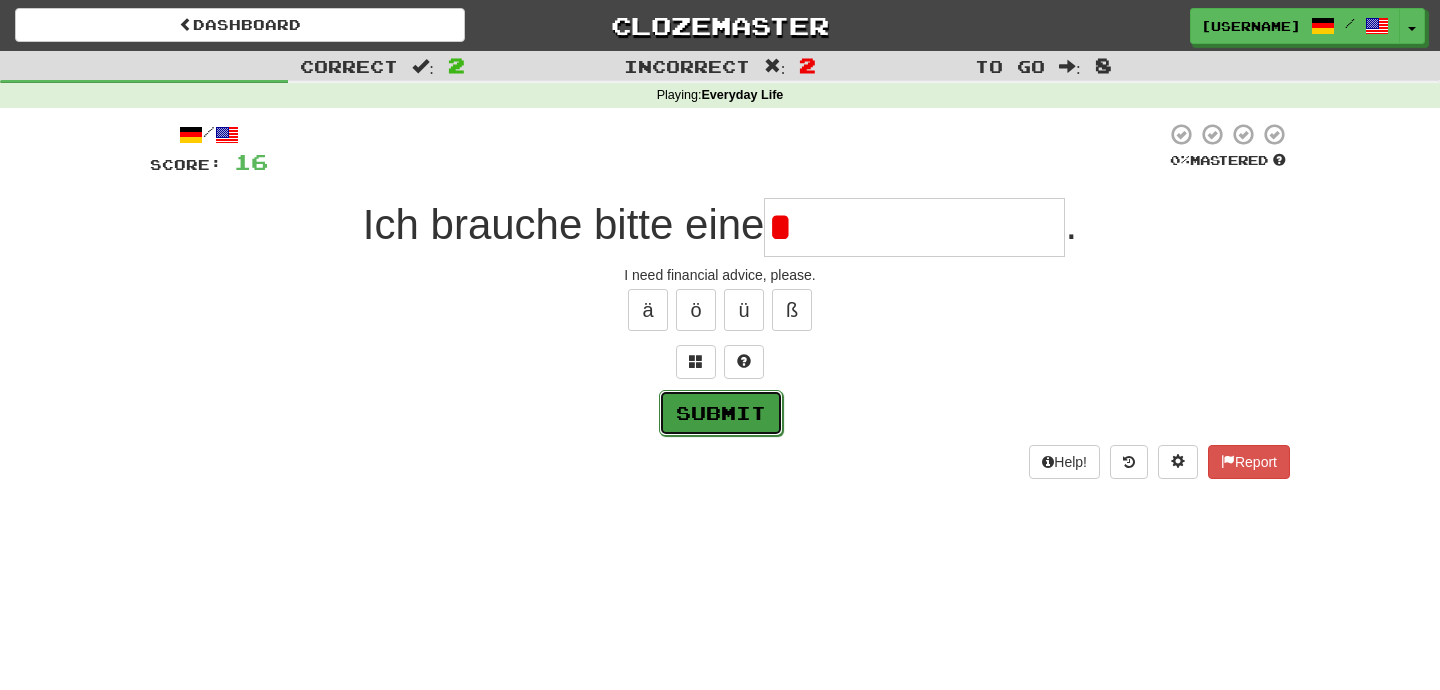 click on "Submit" at bounding box center (721, 413) 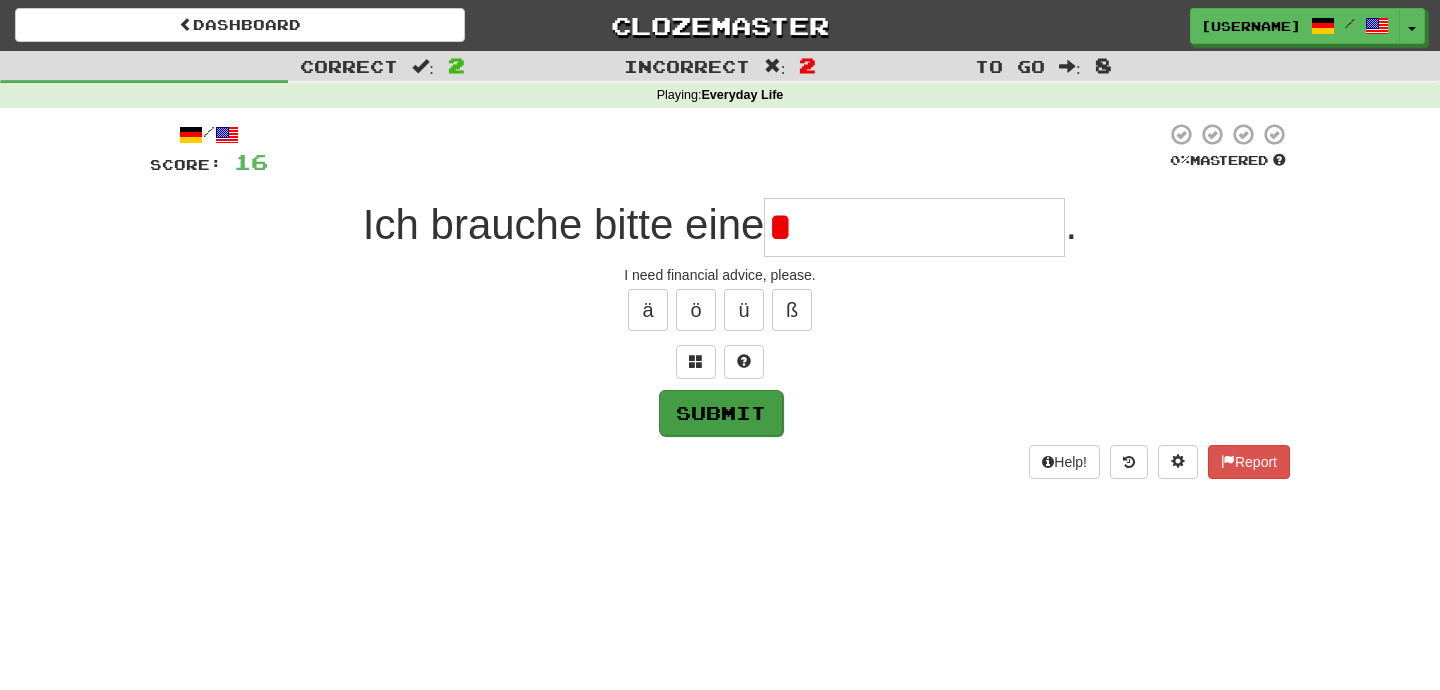 type on "**********" 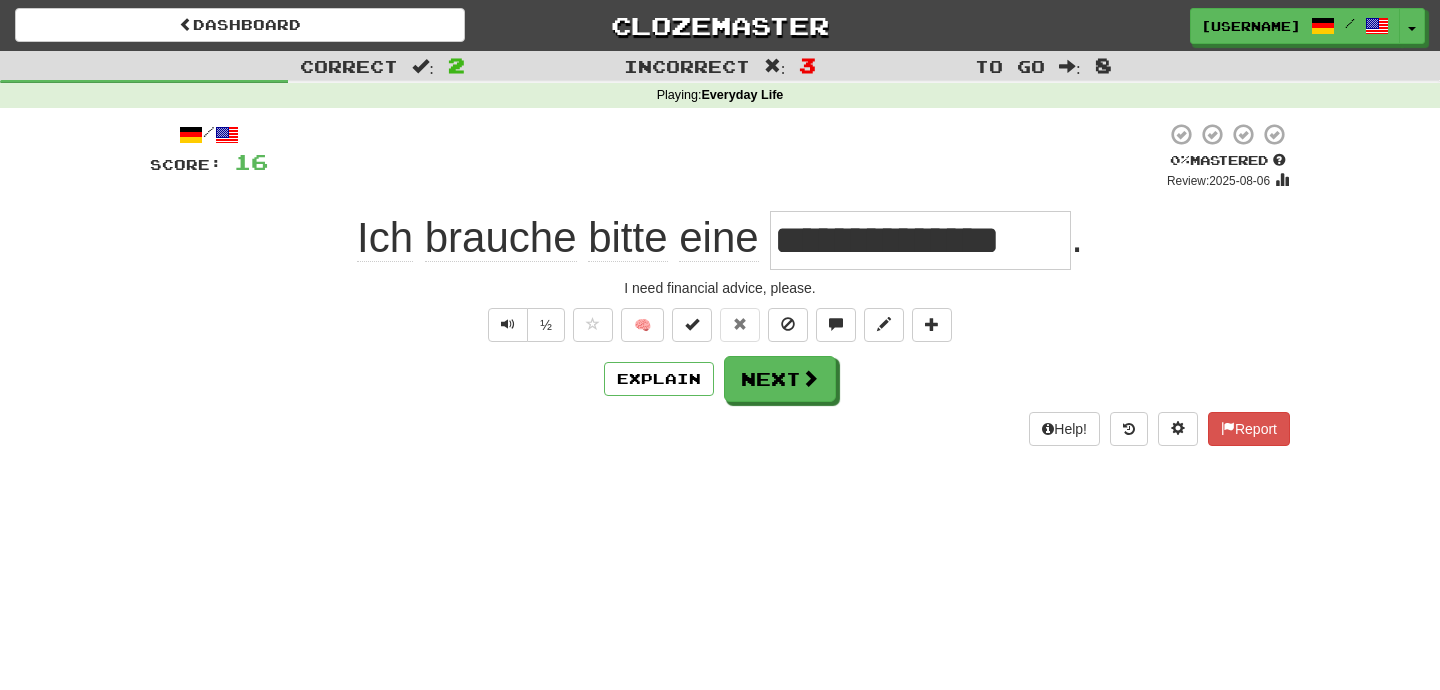 drag, startPoint x: 897, startPoint y: 248, endPoint x: 1101, endPoint y: 248, distance: 204 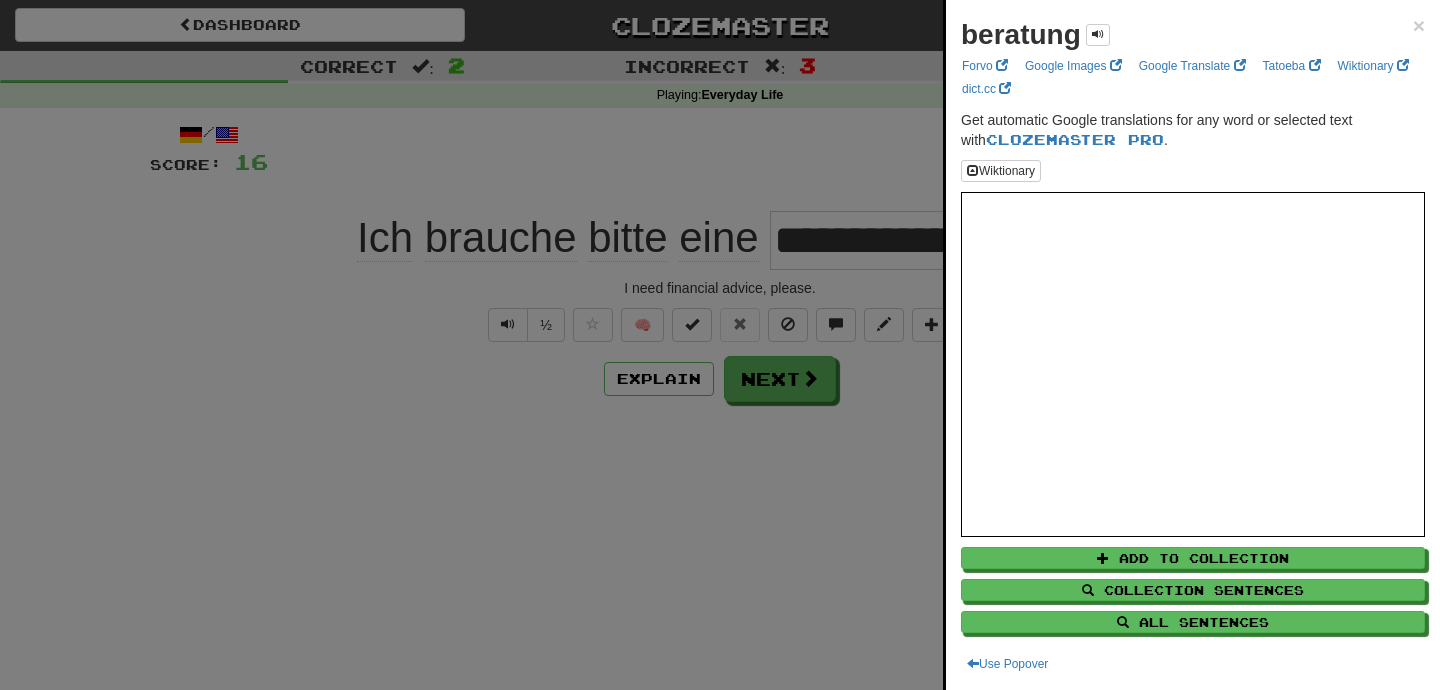 click at bounding box center (720, 345) 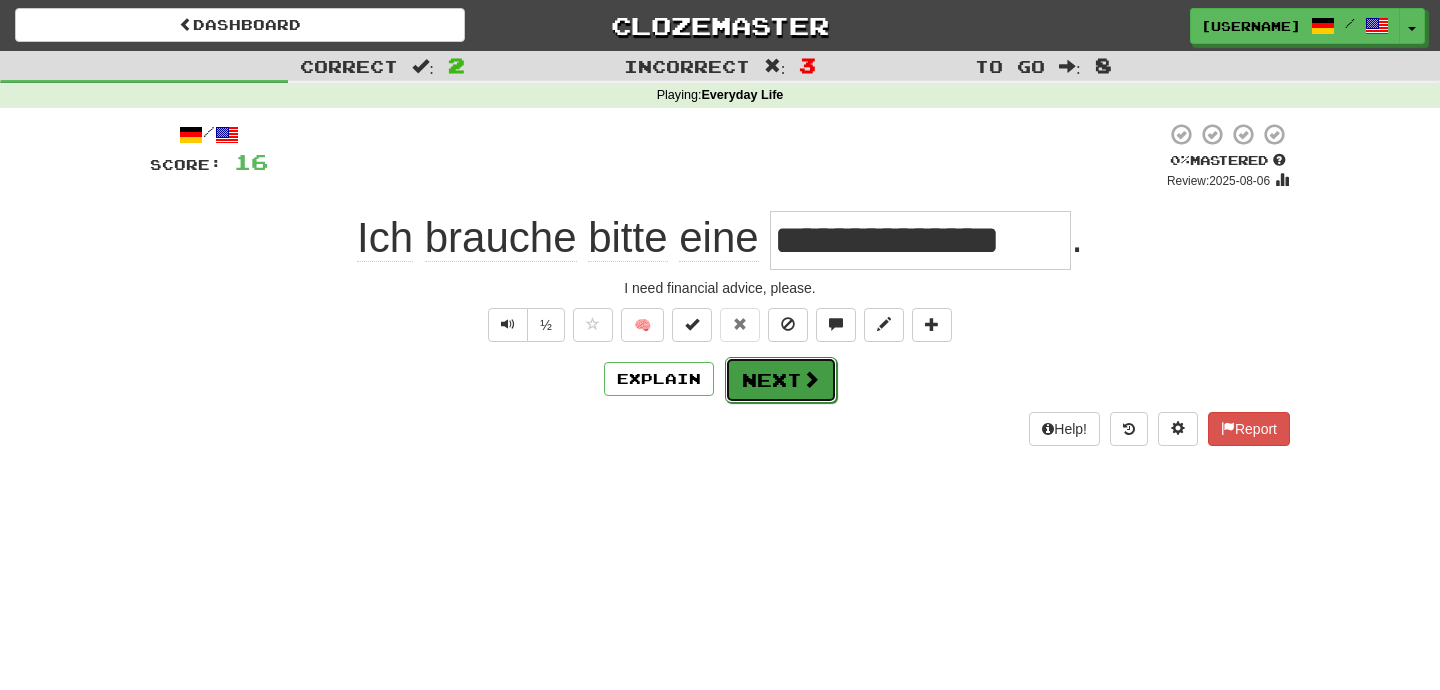click on "Next" at bounding box center (781, 380) 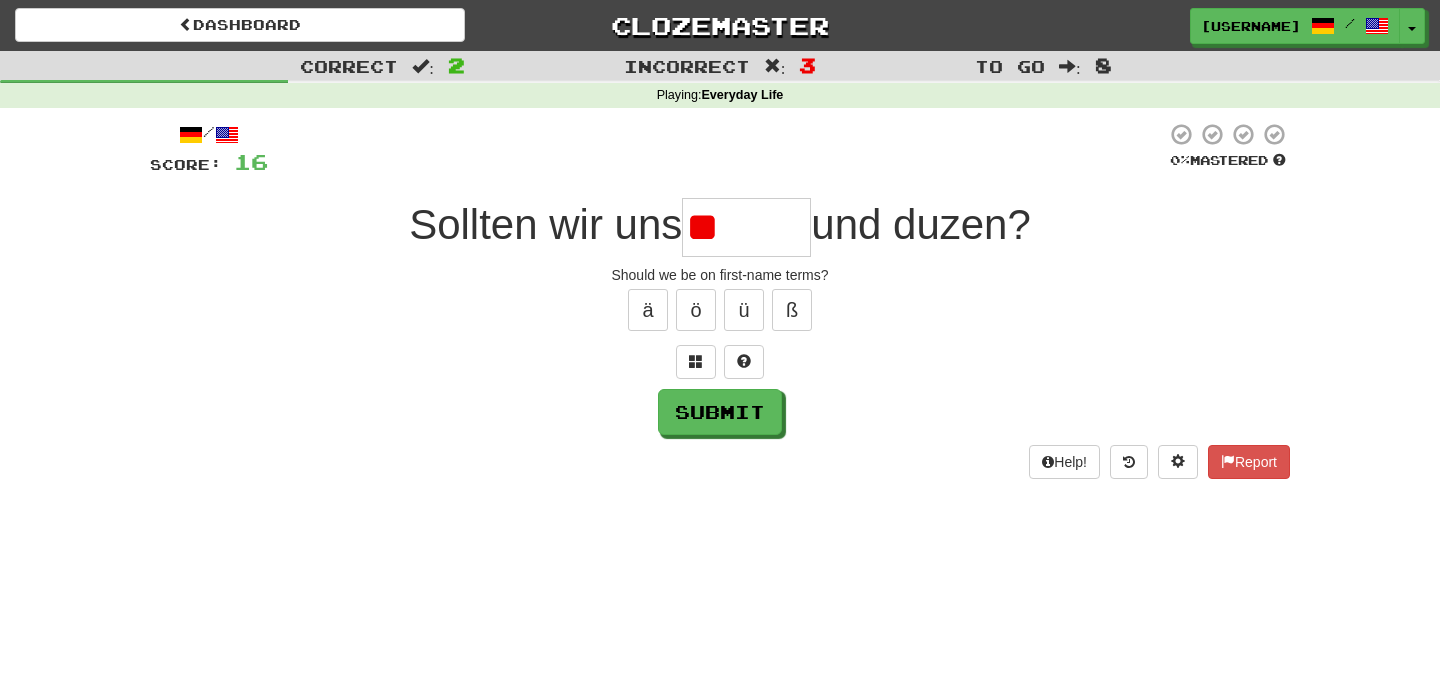 type on "*" 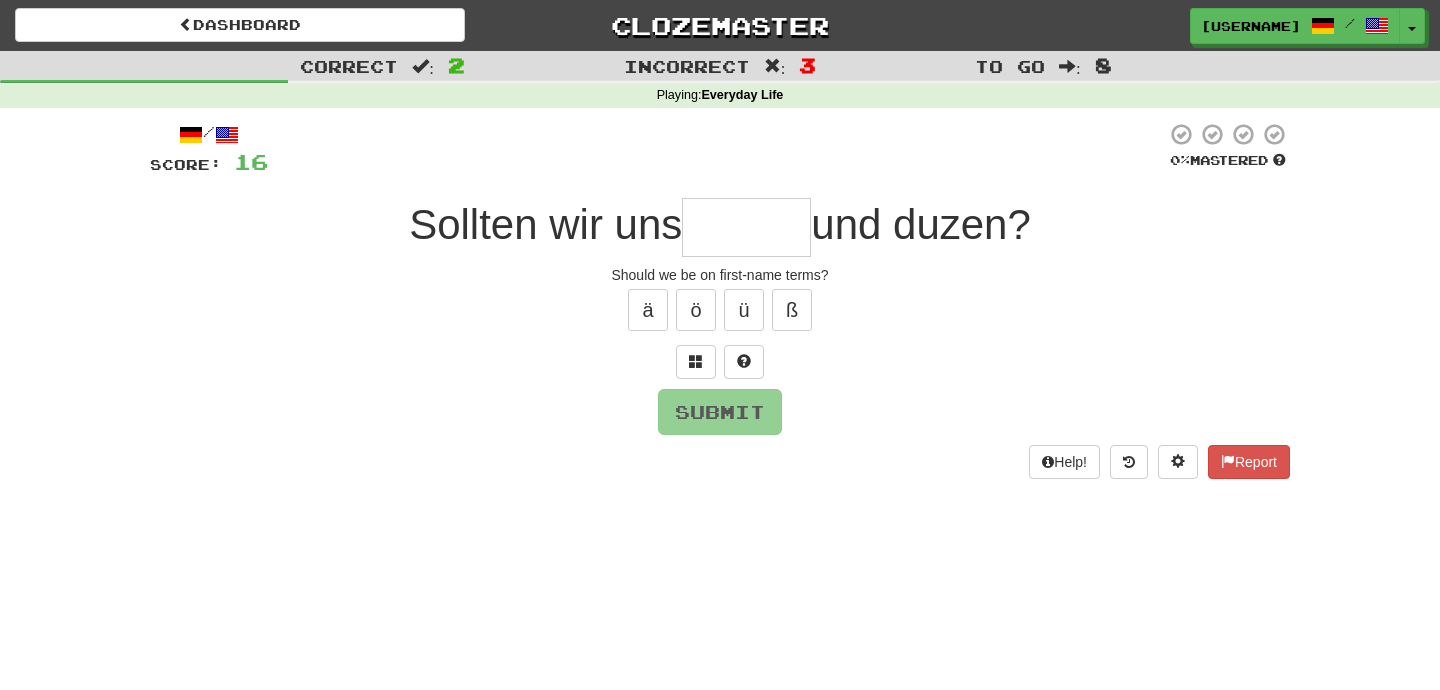 type on "*" 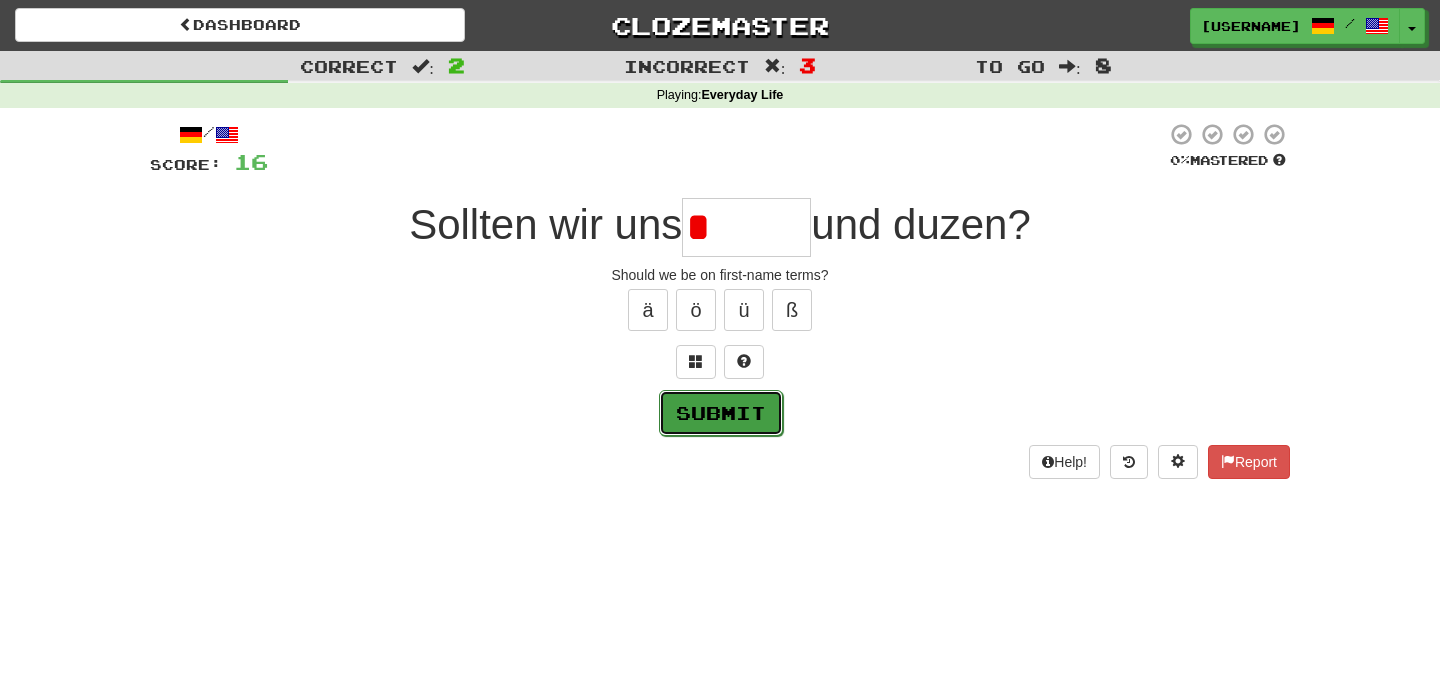 click on "Submit" at bounding box center [721, 413] 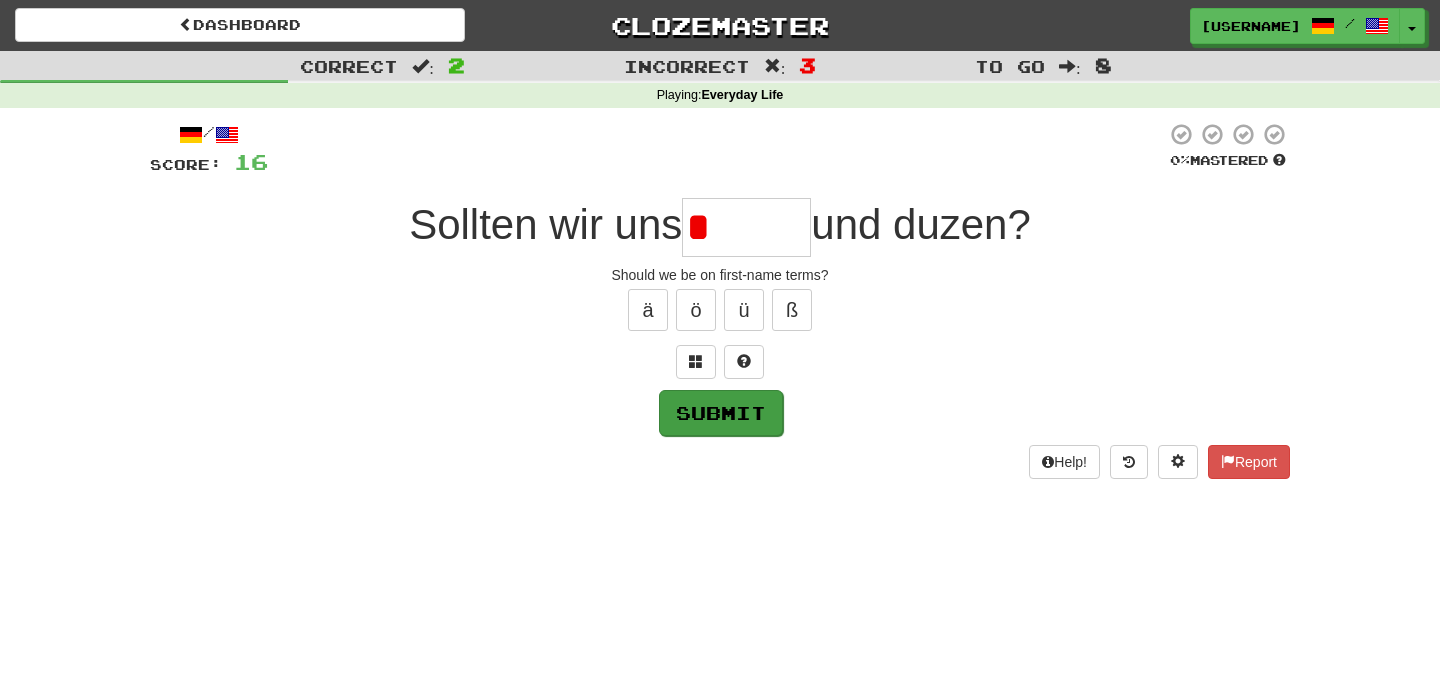 type on "******" 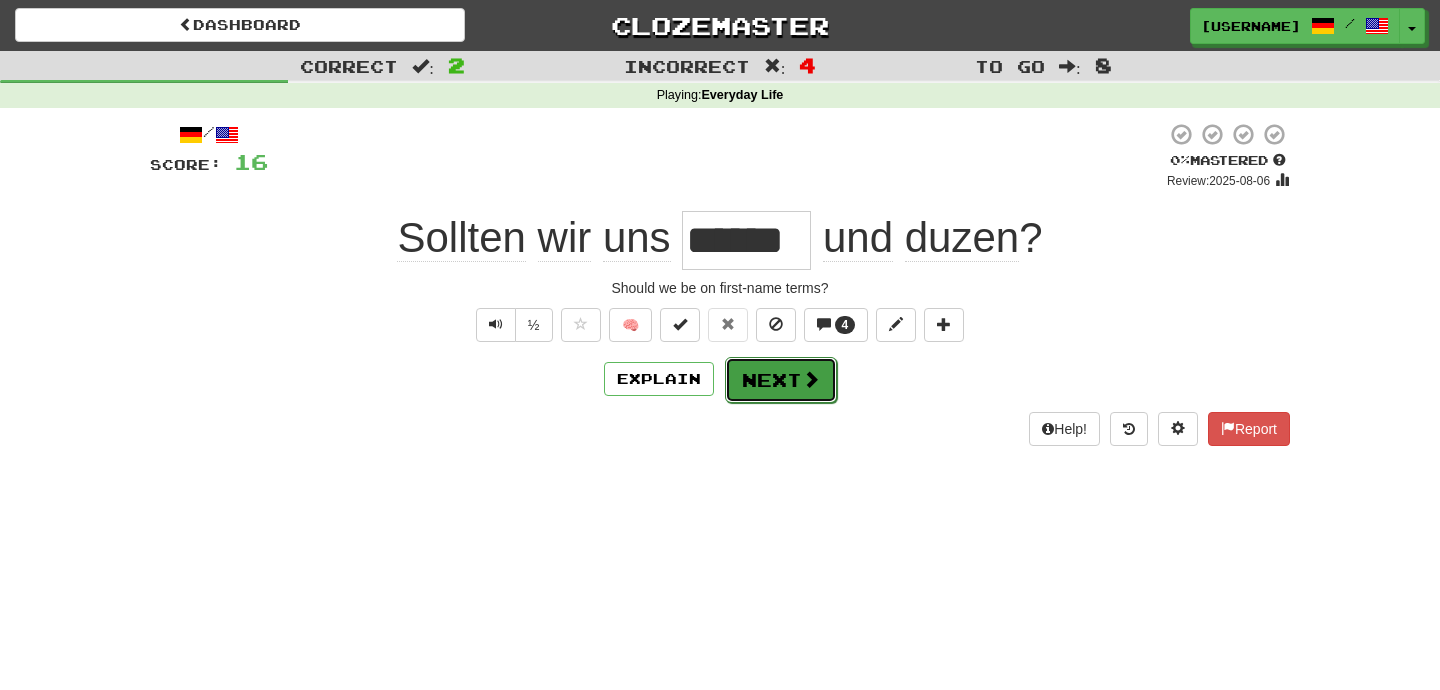 click on "Next" at bounding box center [781, 380] 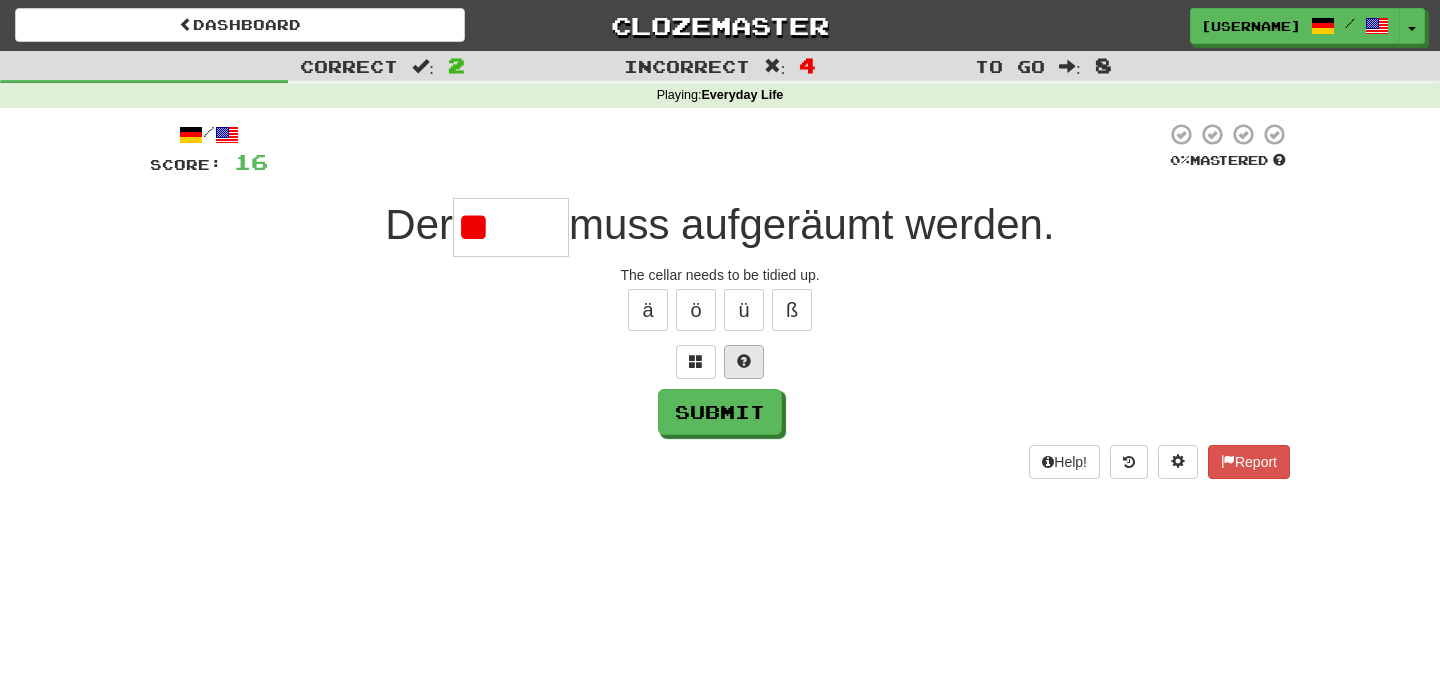 type on "*" 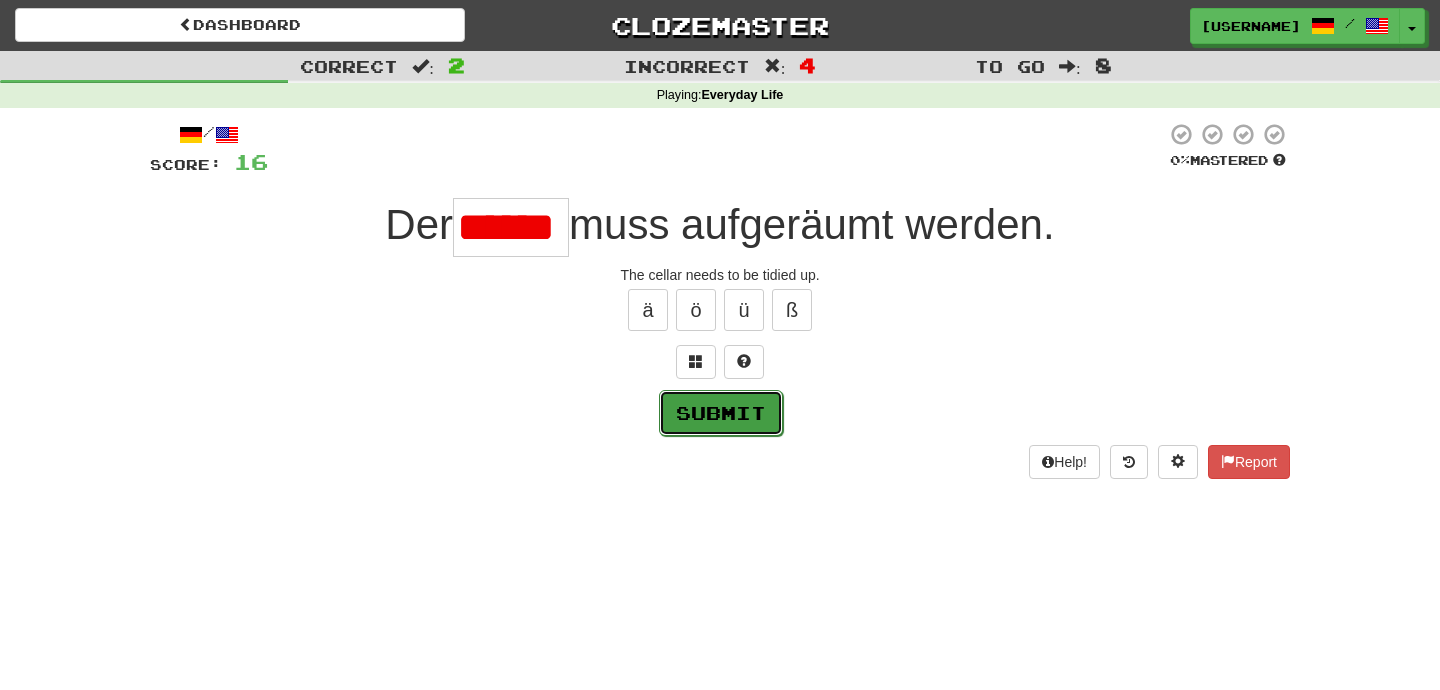 click on "Submit" at bounding box center [721, 413] 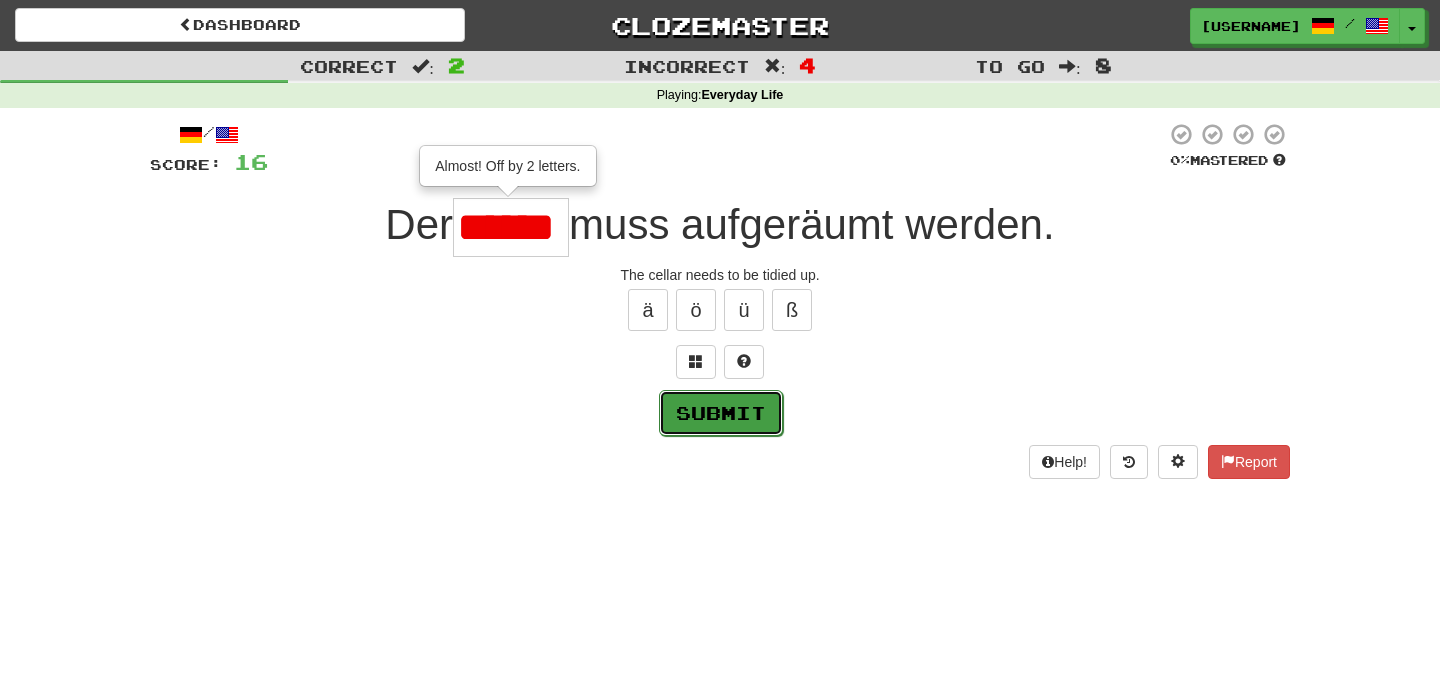 click on "Submit" at bounding box center (721, 413) 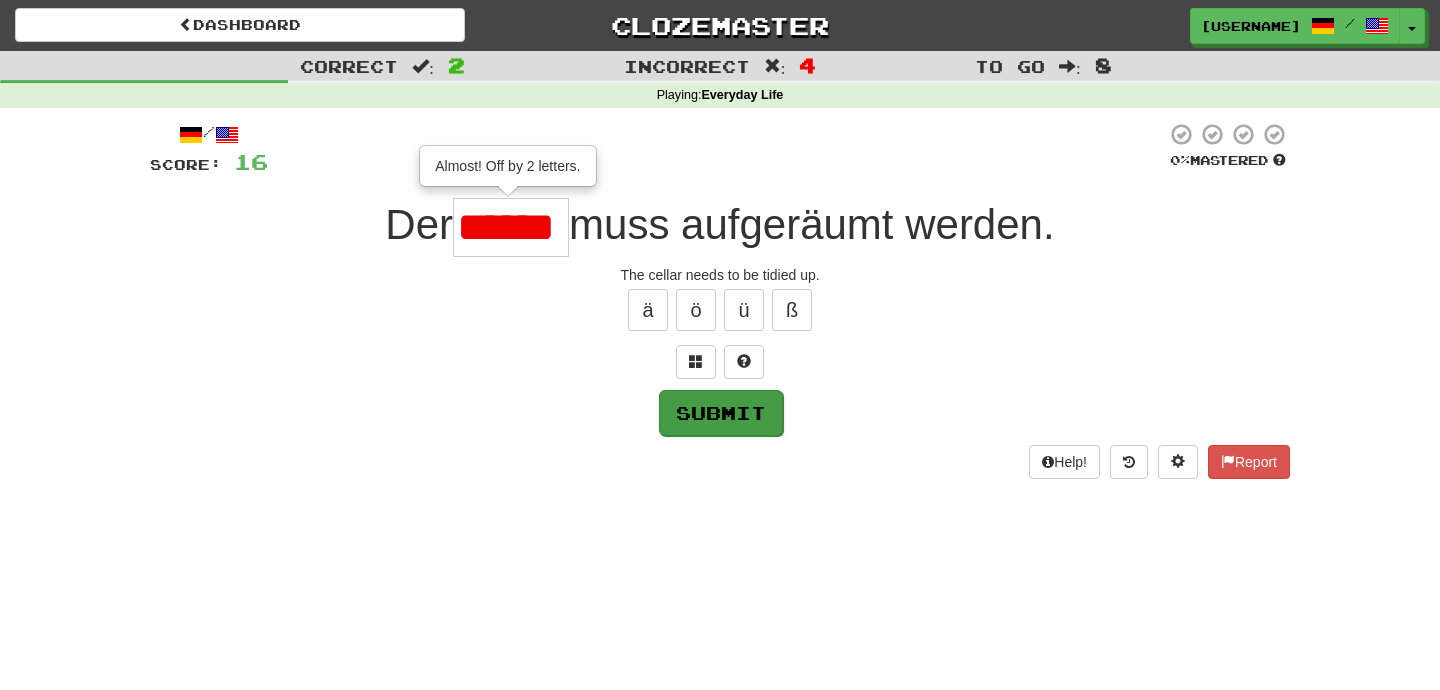 type on "******" 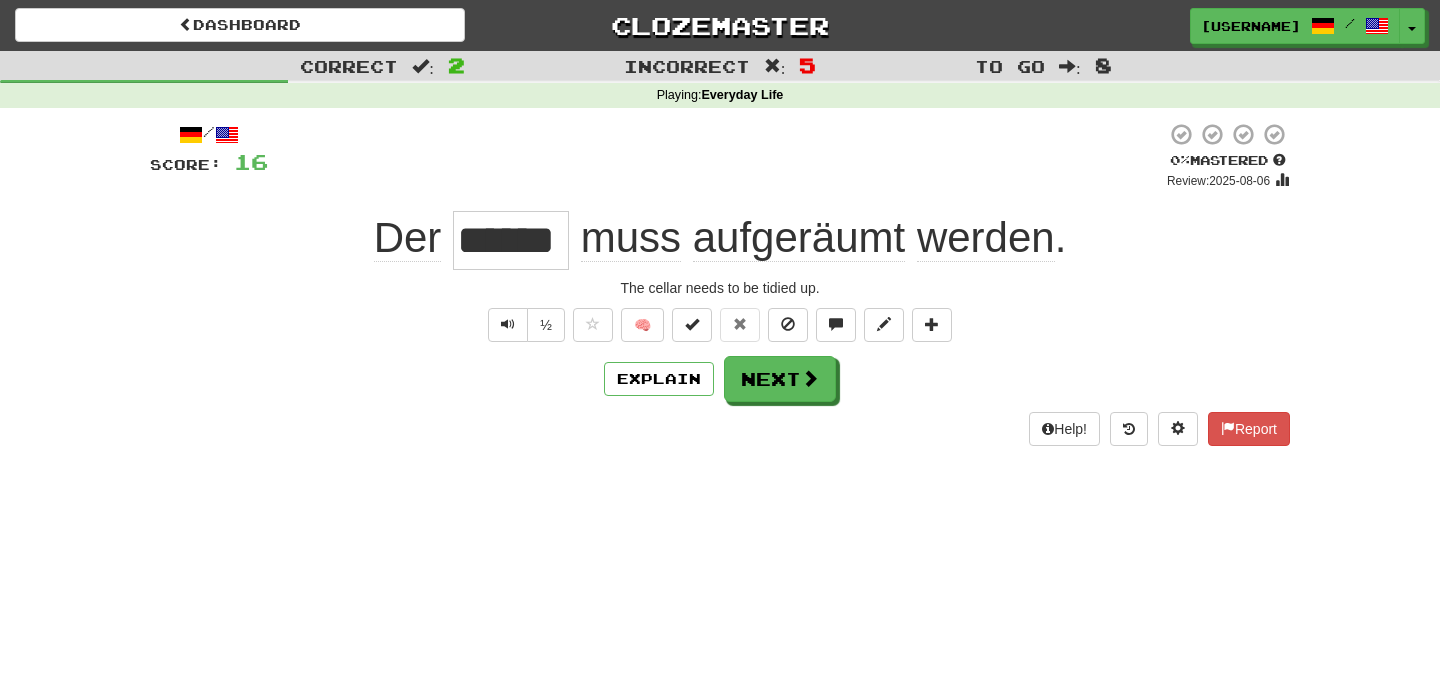 click on "aufgeräumt" at bounding box center [799, 238] 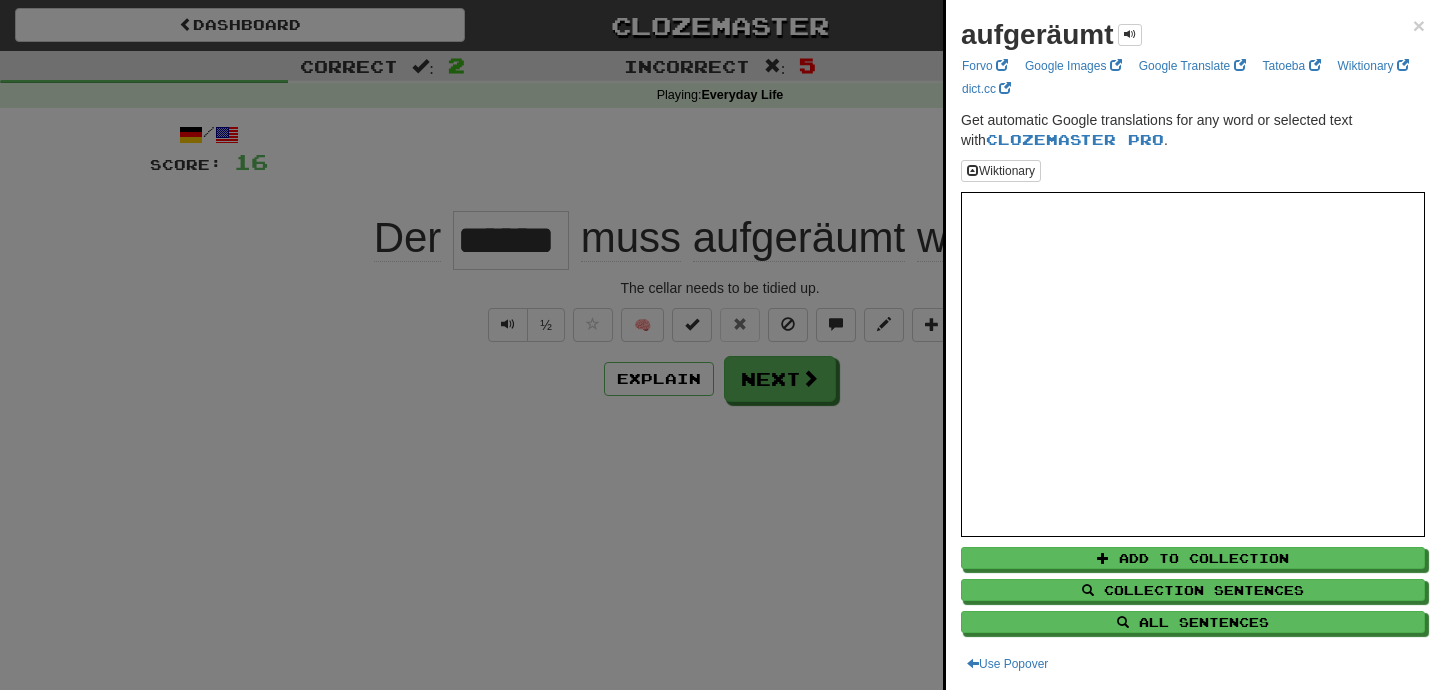 click at bounding box center (720, 345) 